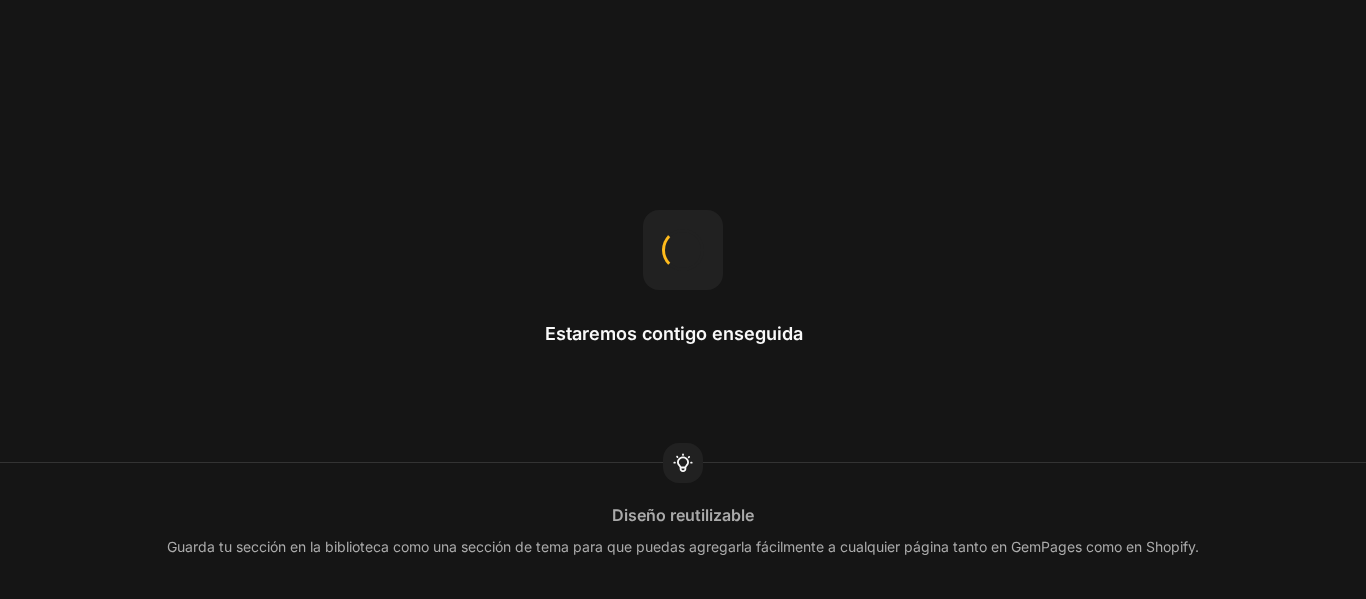 scroll, scrollTop: 0, scrollLeft: 0, axis: both 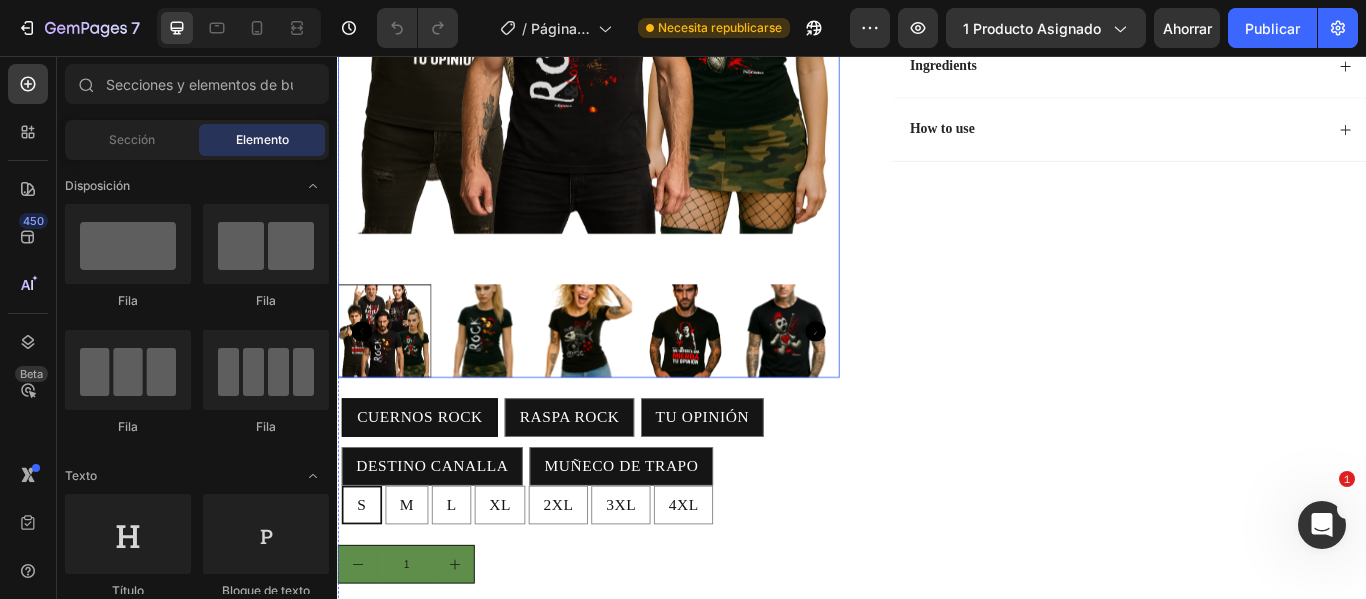 click at bounding box center (629, -18) 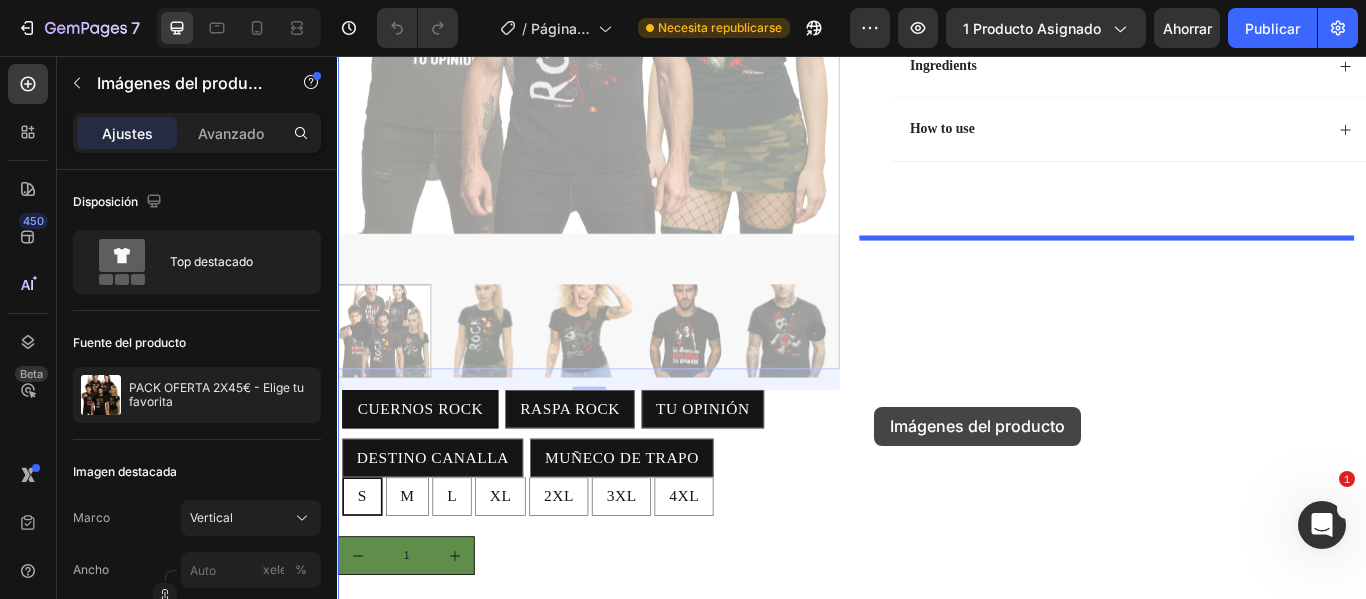 click at bounding box center (937, 3162) 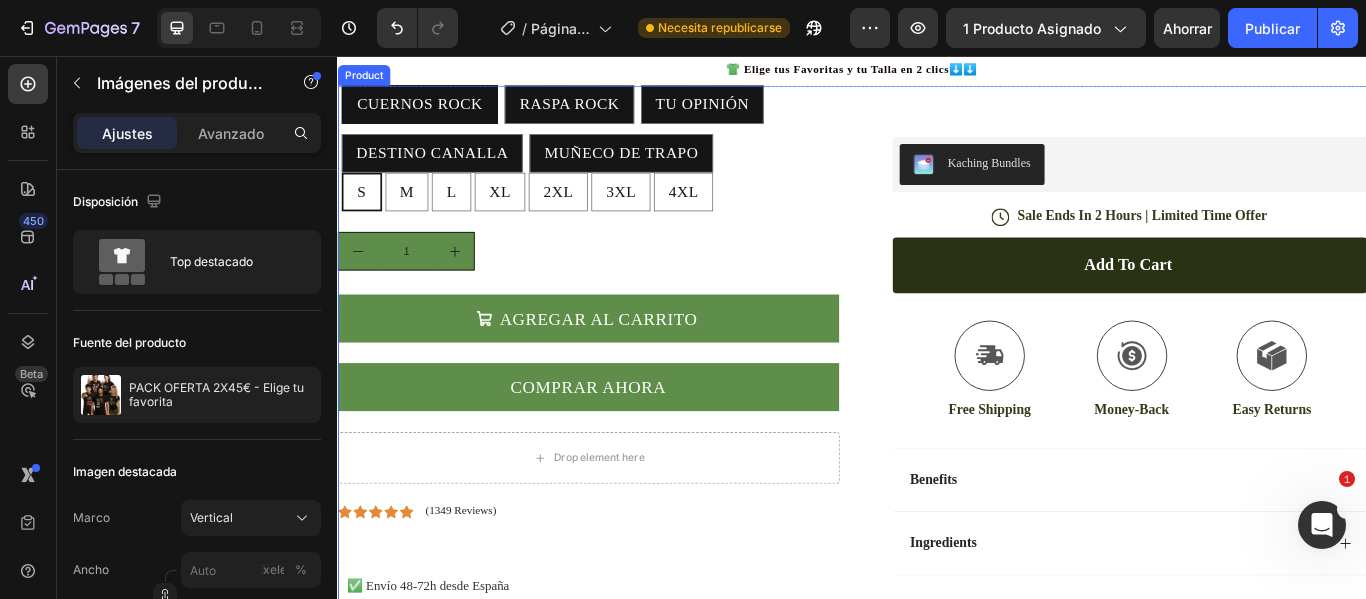 scroll, scrollTop: 100, scrollLeft: 0, axis: vertical 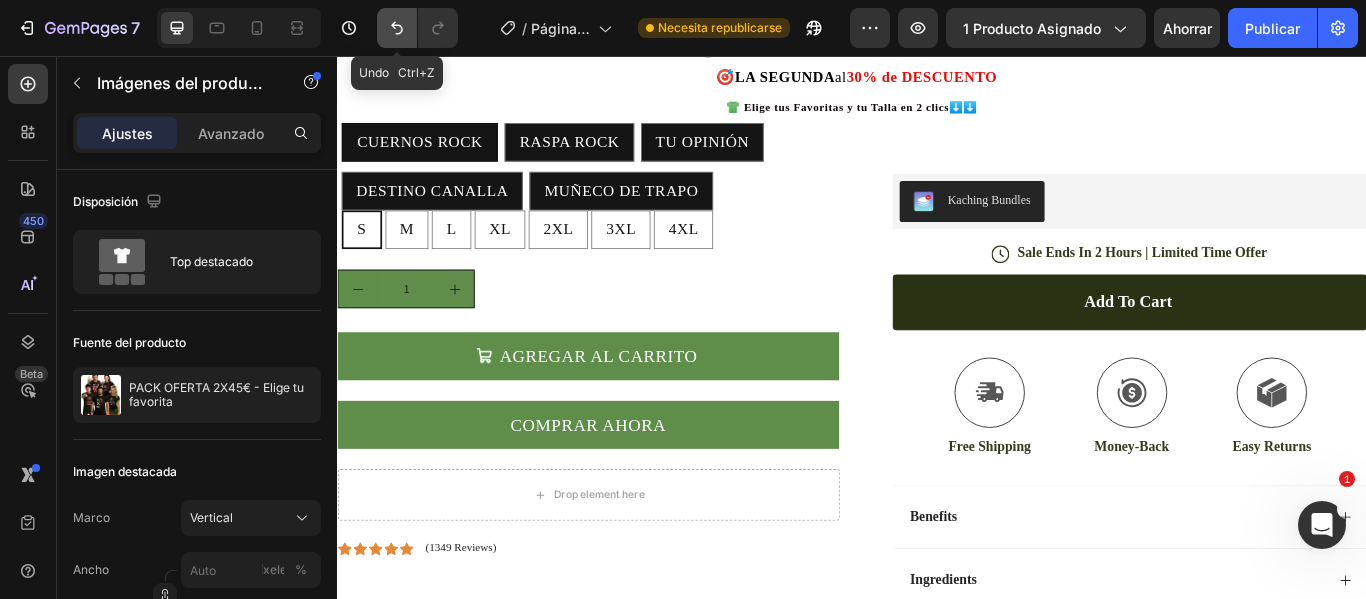 click 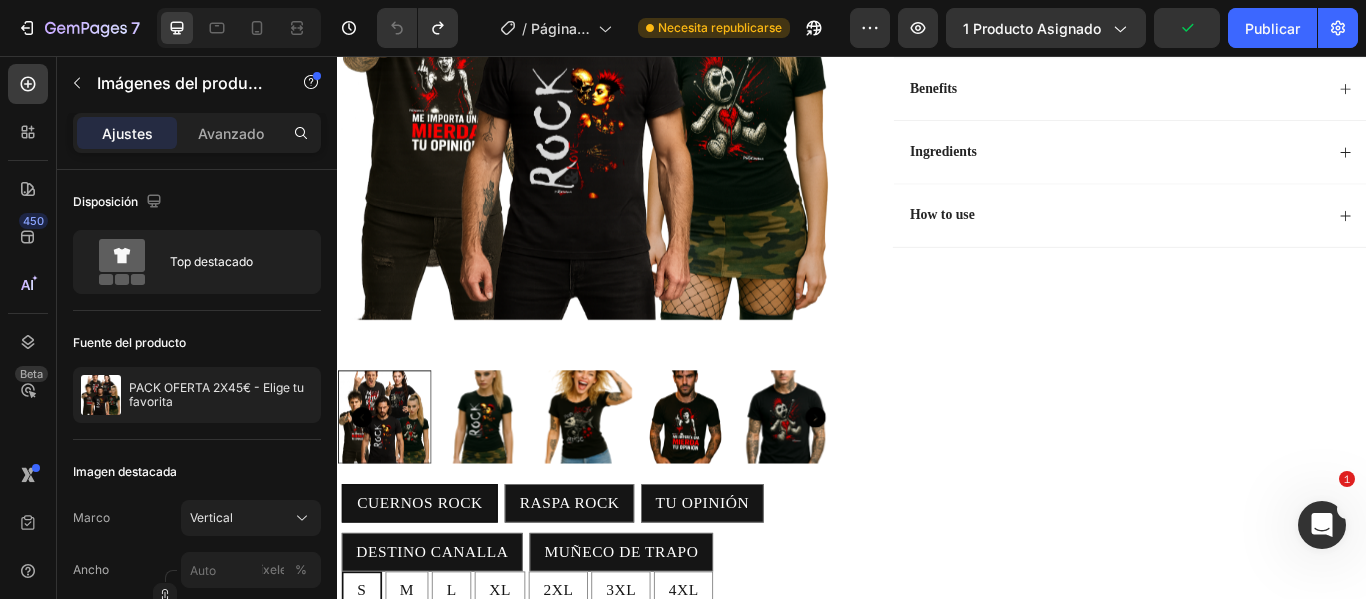 scroll, scrollTop: 700, scrollLeft: 0, axis: vertical 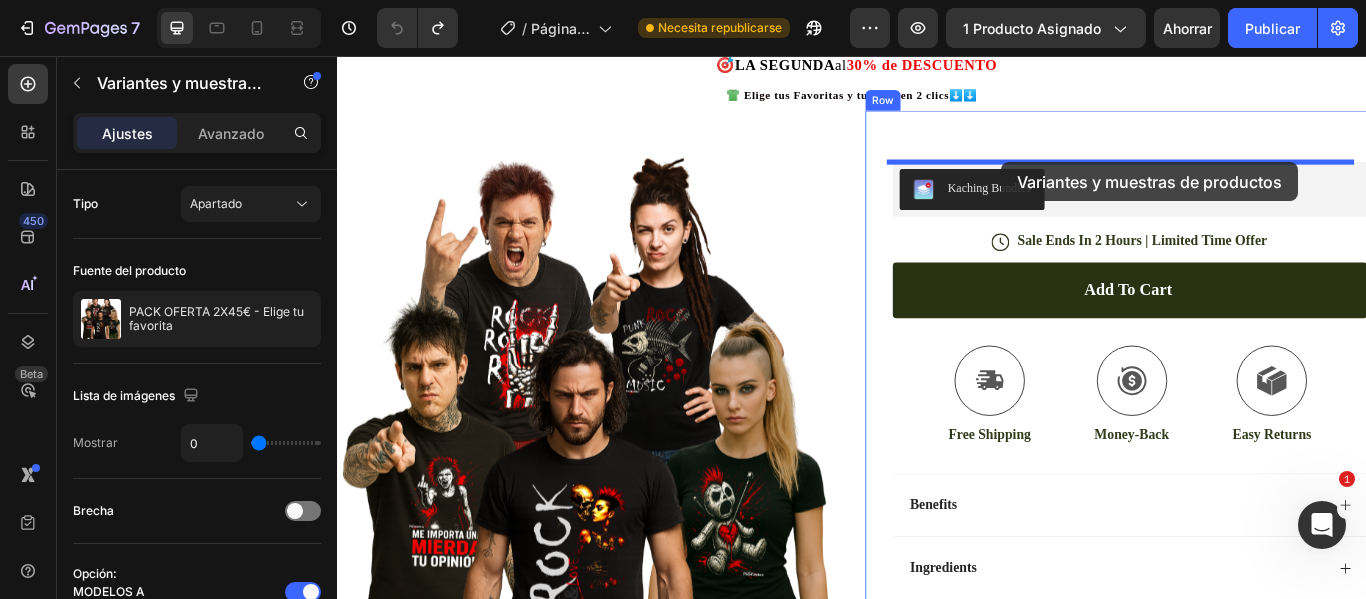 drag, startPoint x: 880, startPoint y: 515, endPoint x: 1111, endPoint y: 180, distance: 406.9226 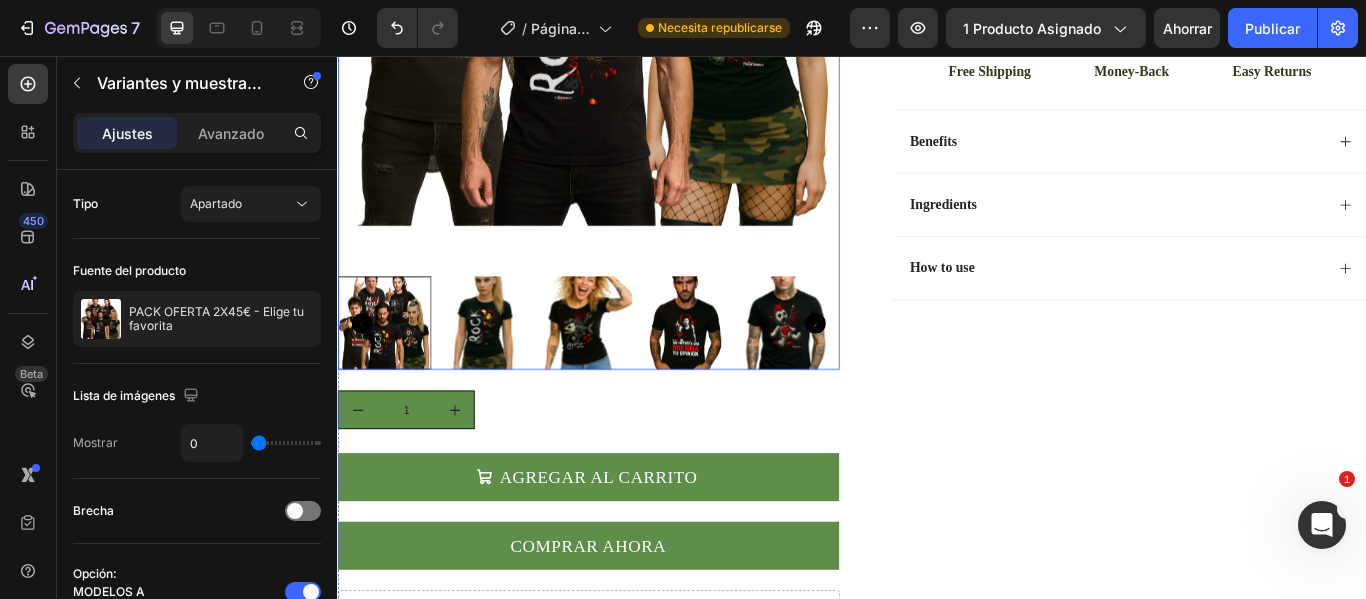 scroll, scrollTop: 714, scrollLeft: 0, axis: vertical 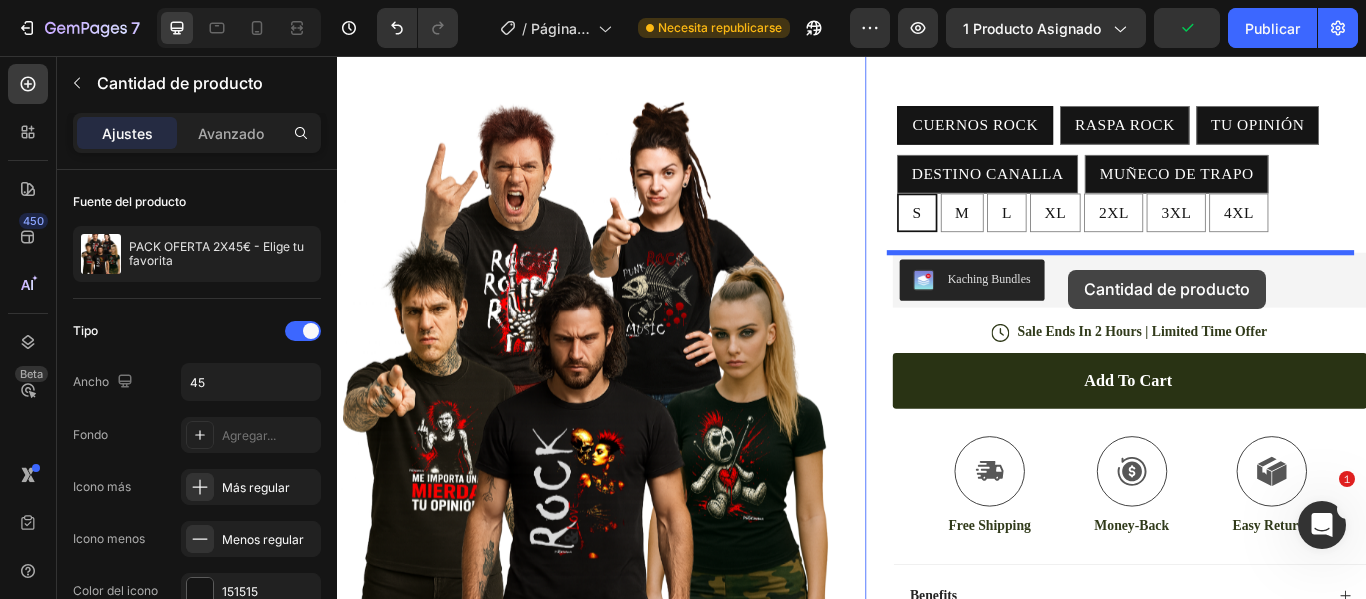 drag, startPoint x: 570, startPoint y: 464, endPoint x: 1190, endPoint y: 305, distance: 640.0633 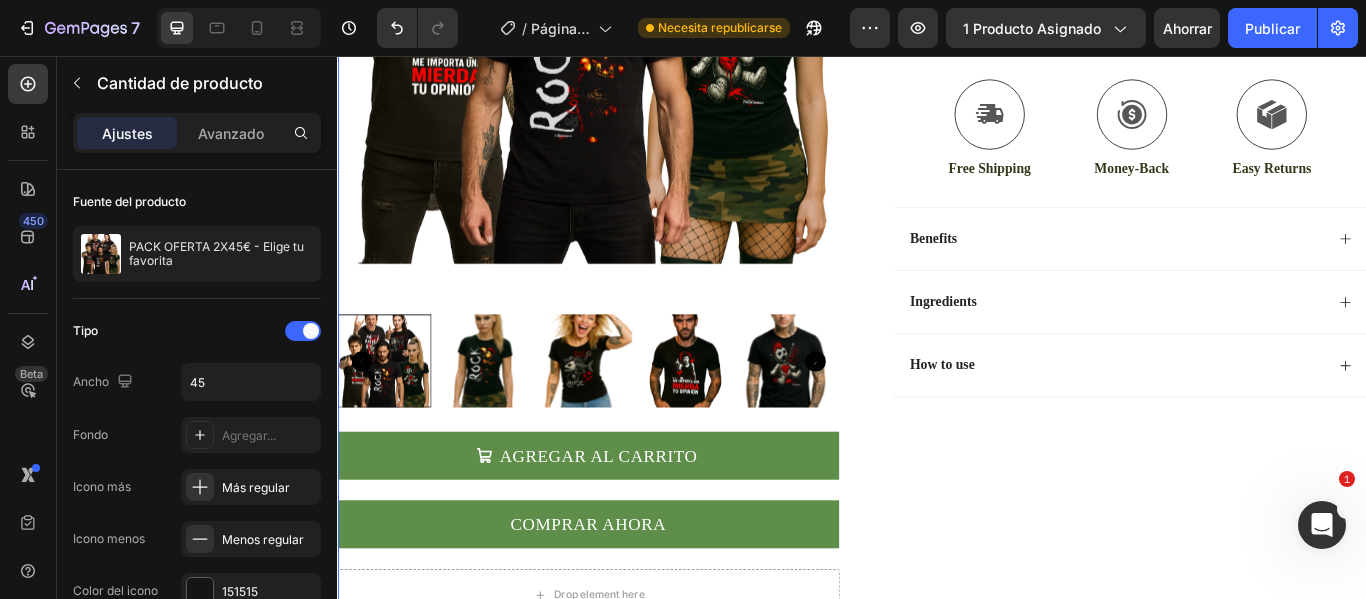scroll, scrollTop: 780, scrollLeft: 0, axis: vertical 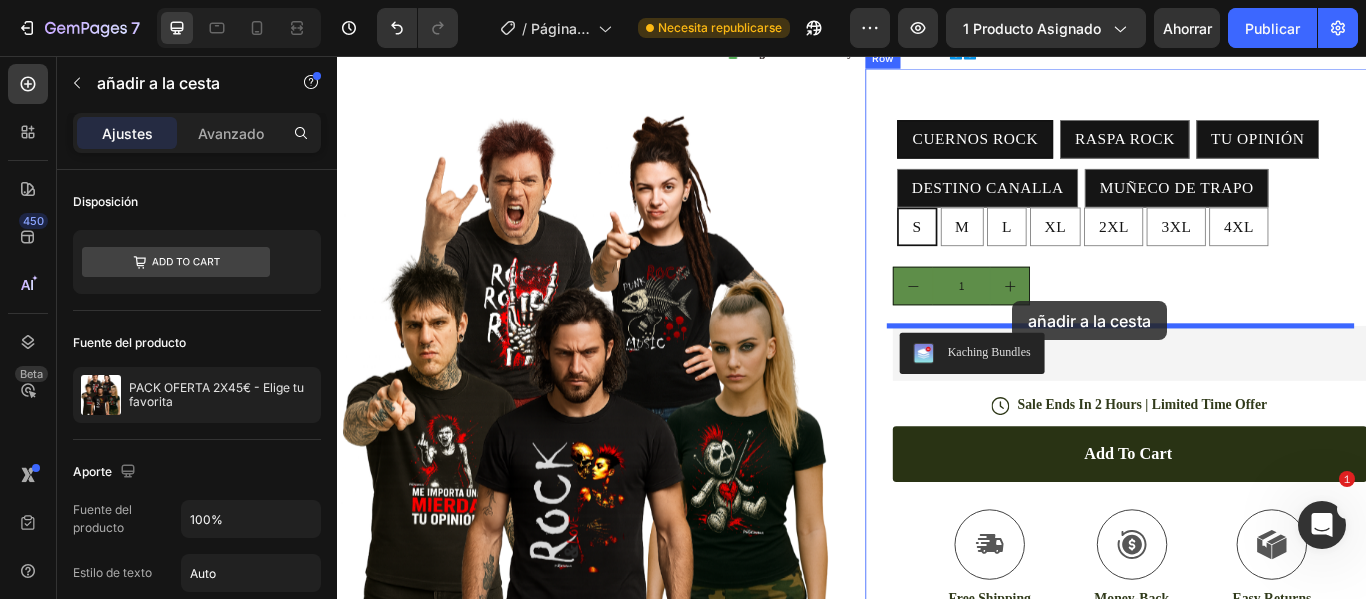 drag, startPoint x: 848, startPoint y: 395, endPoint x: 1124, endPoint y: 342, distance: 281.0427 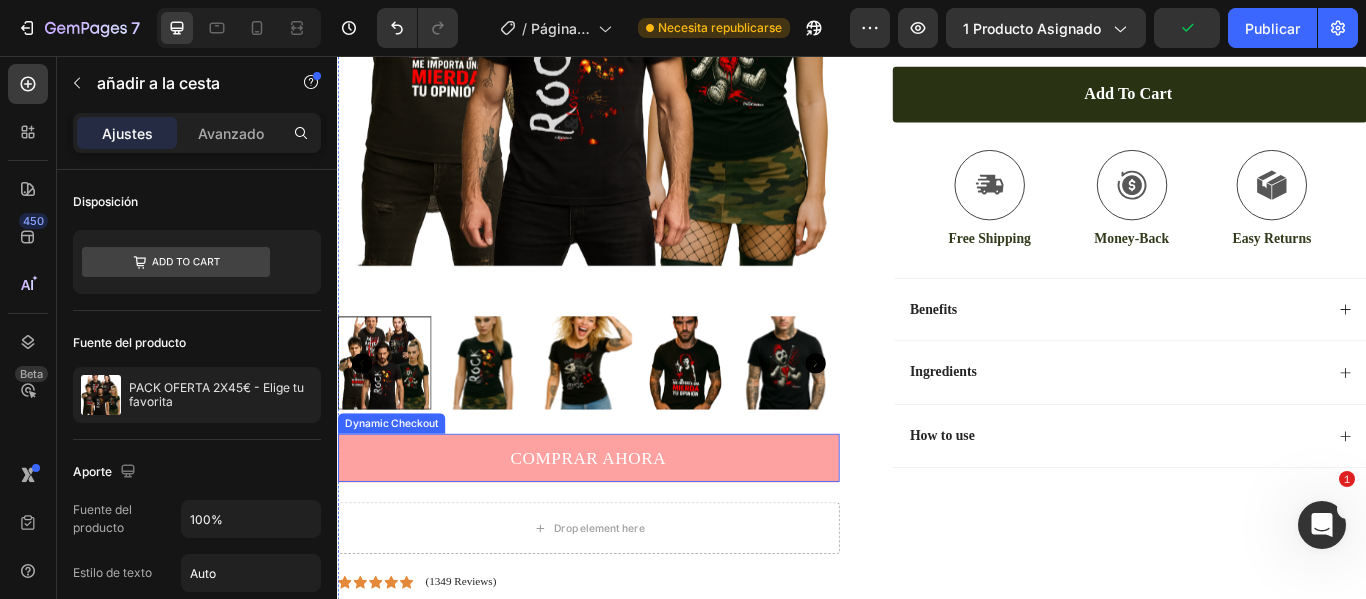 scroll, scrollTop: 663, scrollLeft: 0, axis: vertical 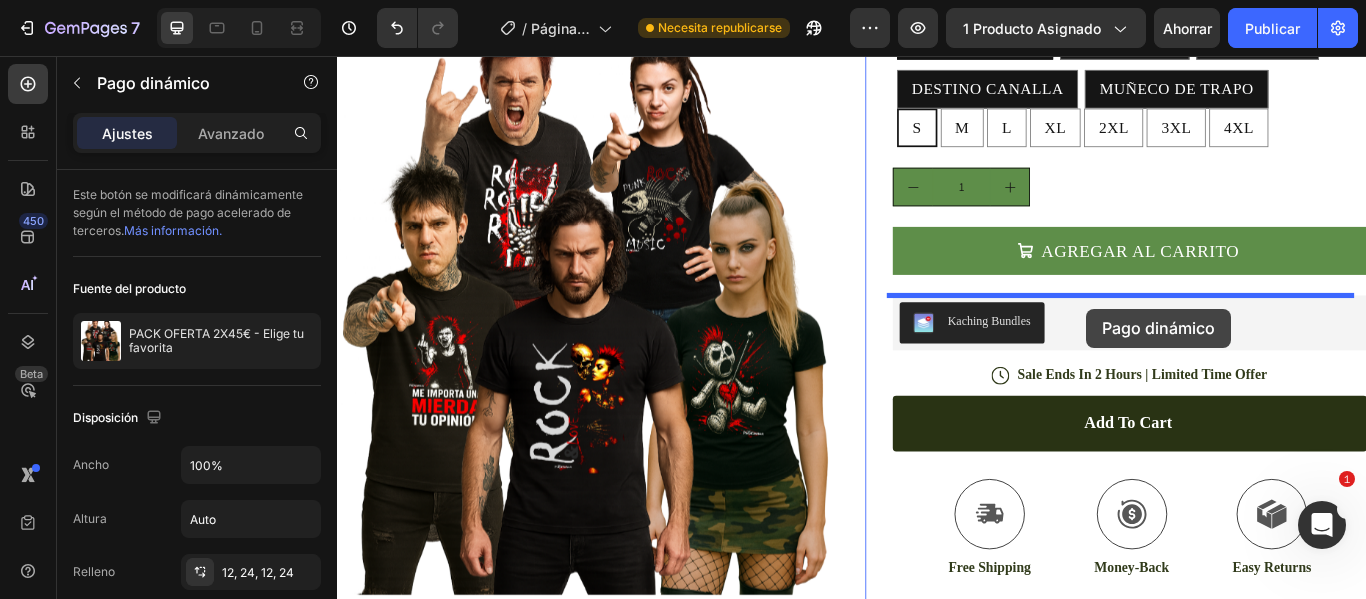 drag, startPoint x: 773, startPoint y: 528, endPoint x: 1211, endPoint y: 351, distance: 472.4119 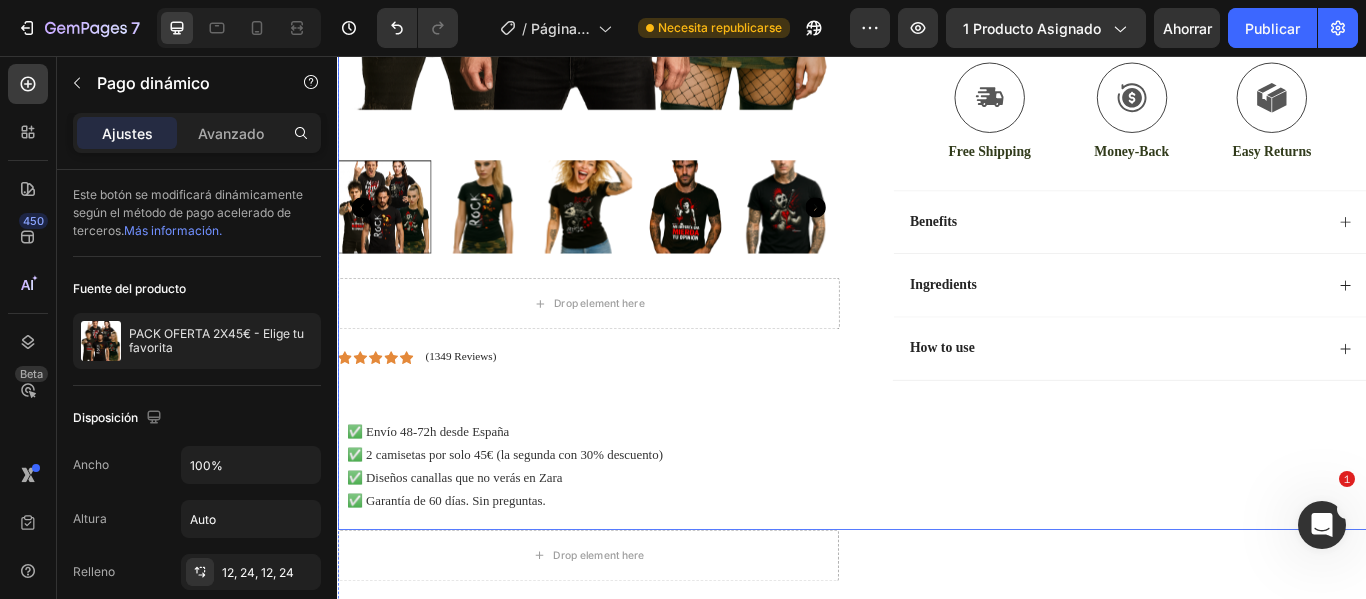 scroll, scrollTop: 879, scrollLeft: 0, axis: vertical 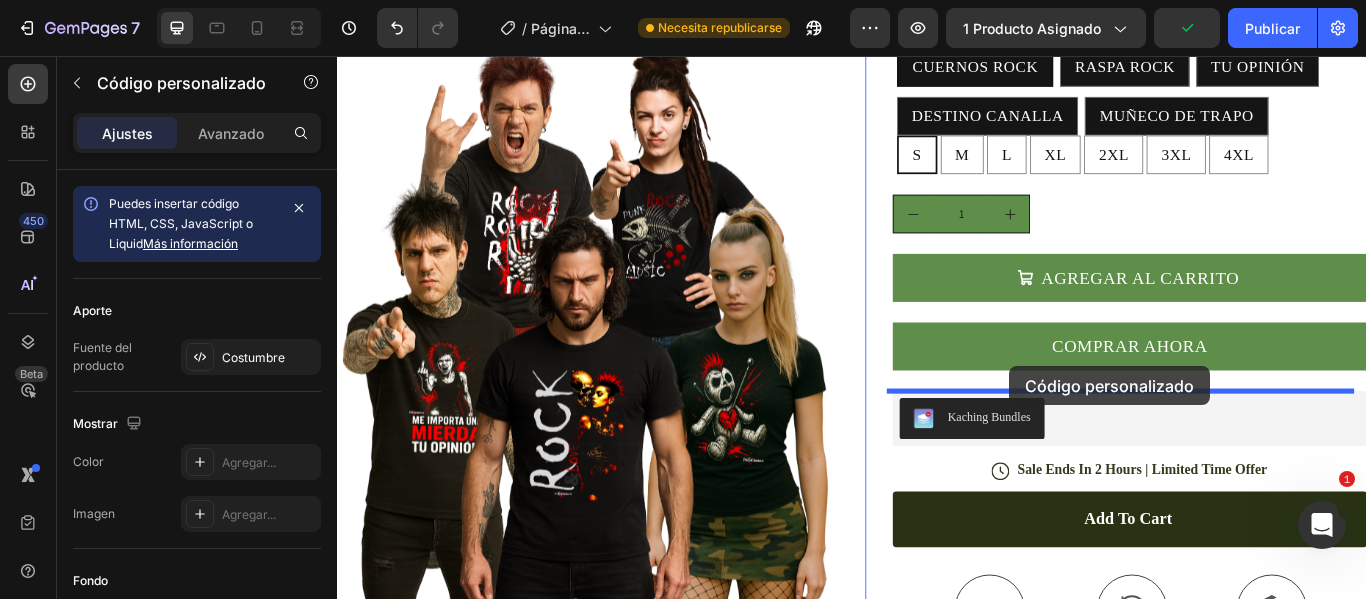 drag, startPoint x: 444, startPoint y: 469, endPoint x: 1121, endPoint y: 418, distance: 678.9183 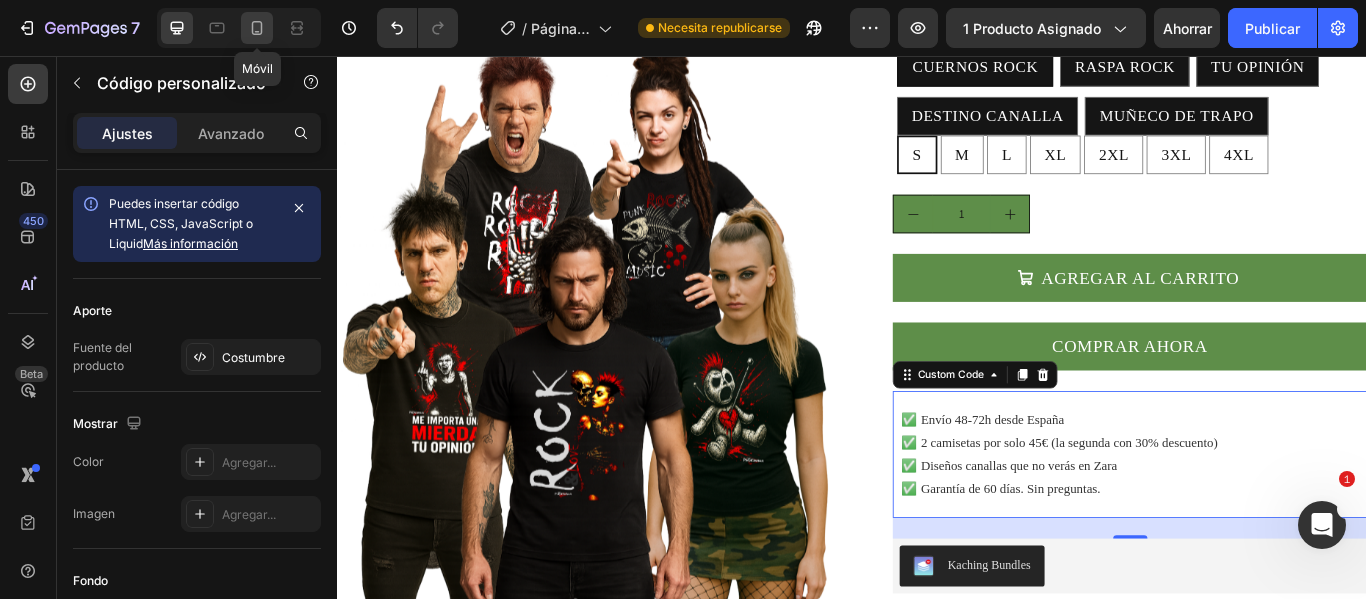 click 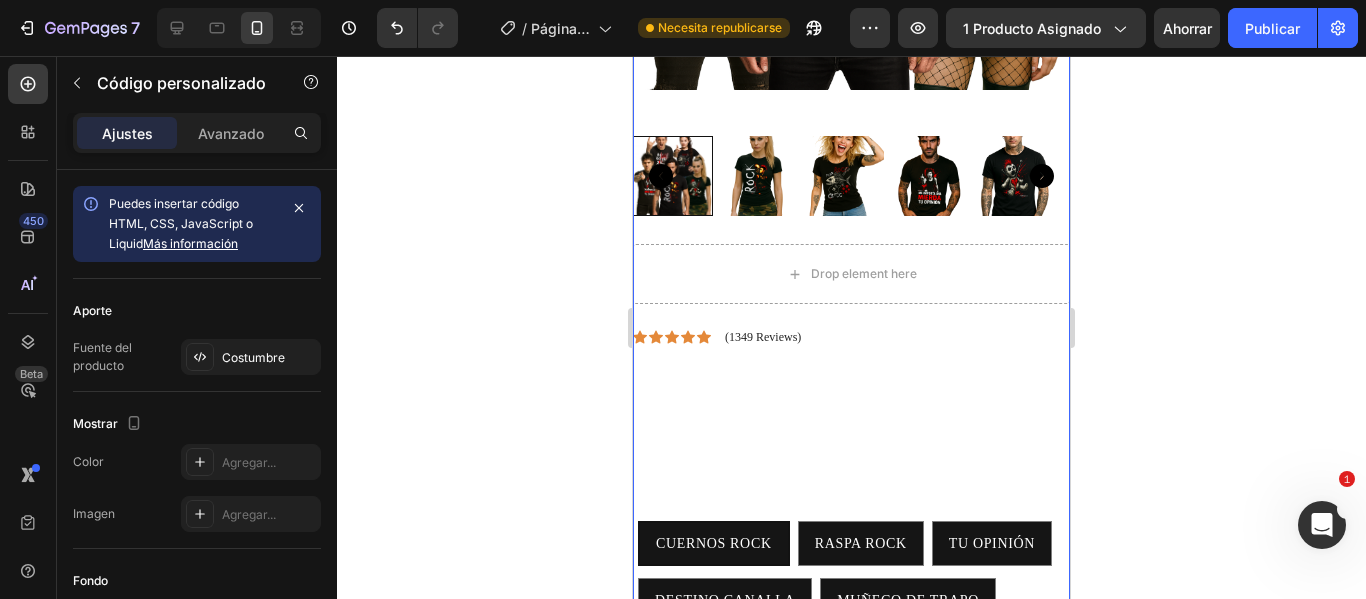 scroll, scrollTop: 770, scrollLeft: 0, axis: vertical 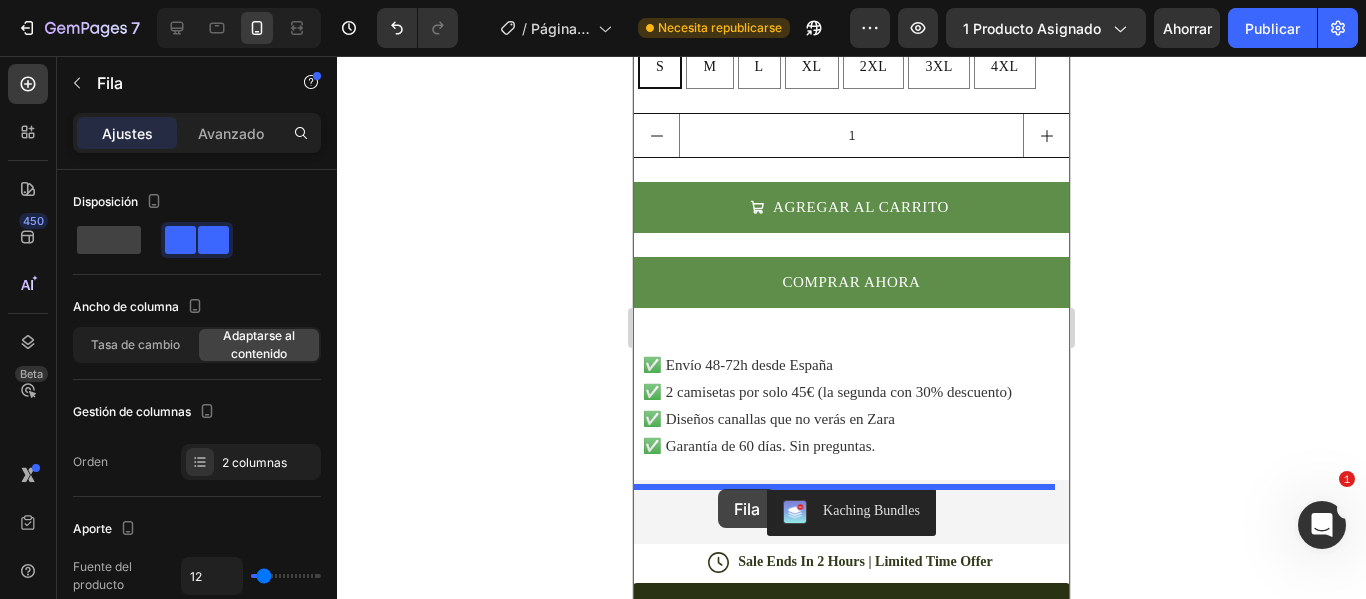 drag, startPoint x: 712, startPoint y: 223, endPoint x: 718, endPoint y: 489, distance: 266.06766 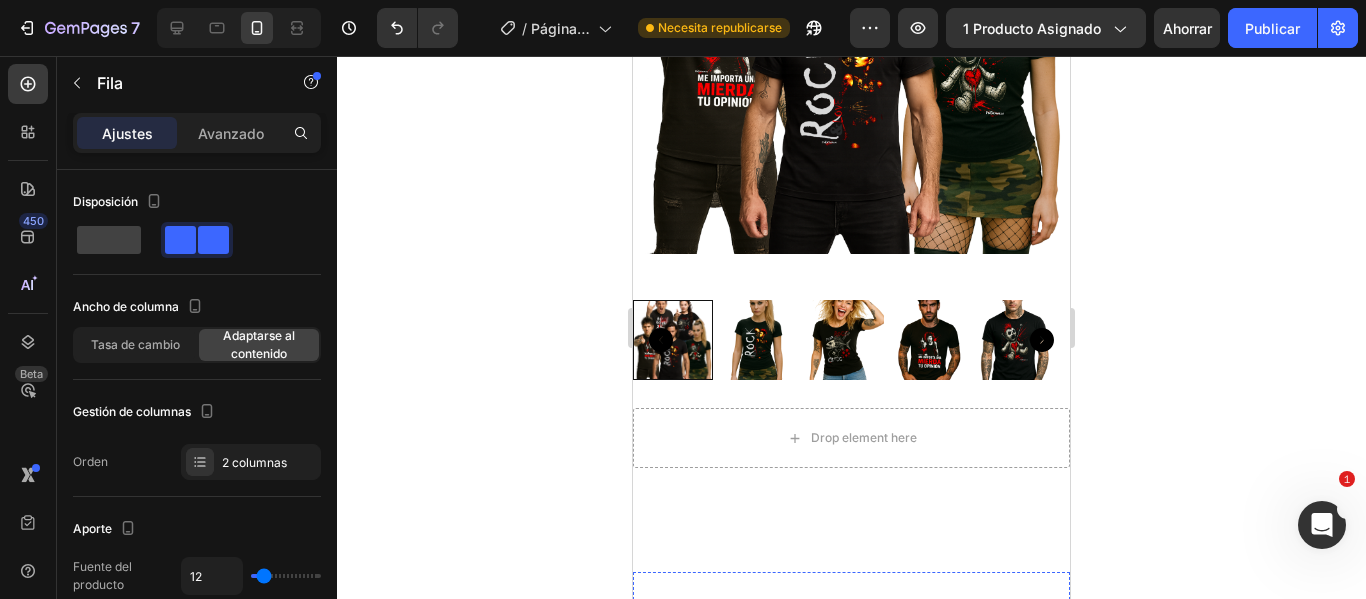 scroll, scrollTop: 606, scrollLeft: 0, axis: vertical 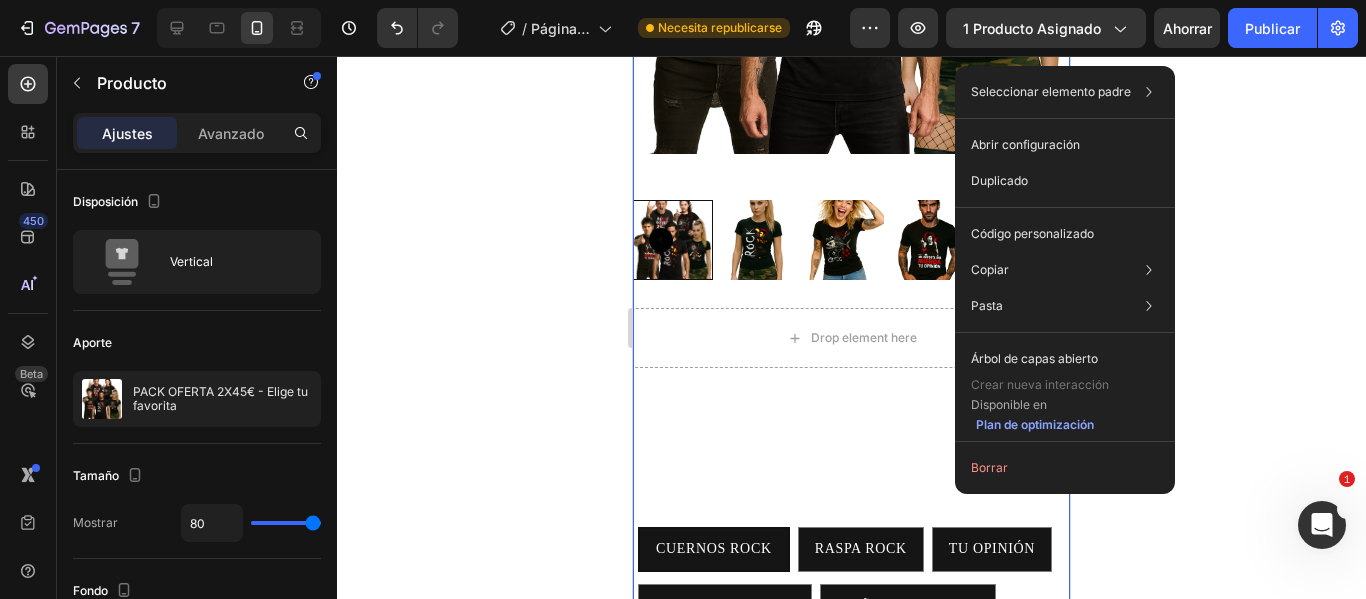 click on "Product Images Text Block
Drop element here Row Quantity Text Block CUERNOS ROCK CUERNOS ROCK CUERNOS ROCK RASPA ROCK RASPA ROCK RASPA ROCK TU OPINIÓN TU OPINIÓN TU OPINIÓN DESTINO CANALLA DESTINO CANALLA DESTINO CANALLA MUÑECO DE TRAPO MUÑECO DE TRAPO MUÑECO DE TRAPO S S S M M M L L L XL XL XL 2XL 2XL 2XL 3XL 3XL 3XL 4XL 4XL 4XL Product Variants & Swatches
1
Product Quantity
AGREGAR AL CARRITO Add to Cart COMPRAR AHORA Dynamic Checkout
✅ Envío 48-72h desde España
✅ 2 camisetas por solo 45€ (la segunda con 30% descuento)
✅ Diseños canallas que no verás en Zara
✅ Garantía de 60 días. Sin preguntas.
Custom Code Icon Icon Icon Icon Icon Icon List (1349 Reviews) Text Block Row Kaching Bundles Kaching Bundles
Icon Sale Ends In 2 Hours | Limited Time Offer Text Block Row Add to cart Add to Cart
Icon Free Shipping Text Block
Icon Money-Back" at bounding box center (851, 733) 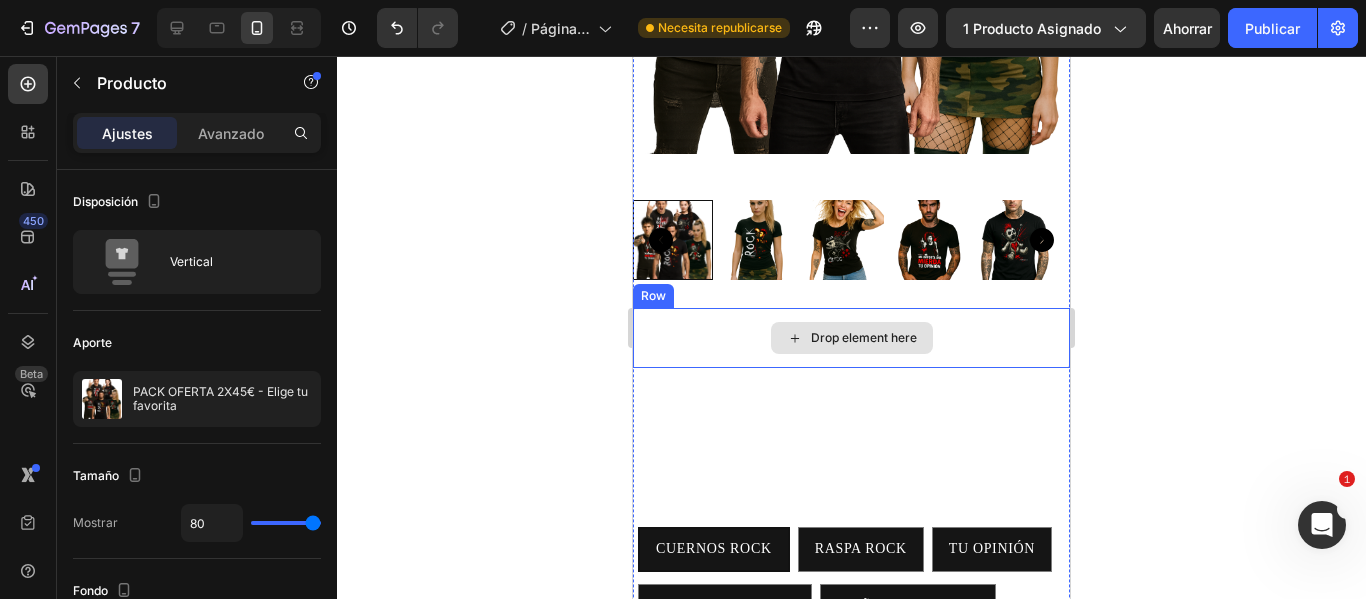 click on "Drop element here" at bounding box center [851, 338] 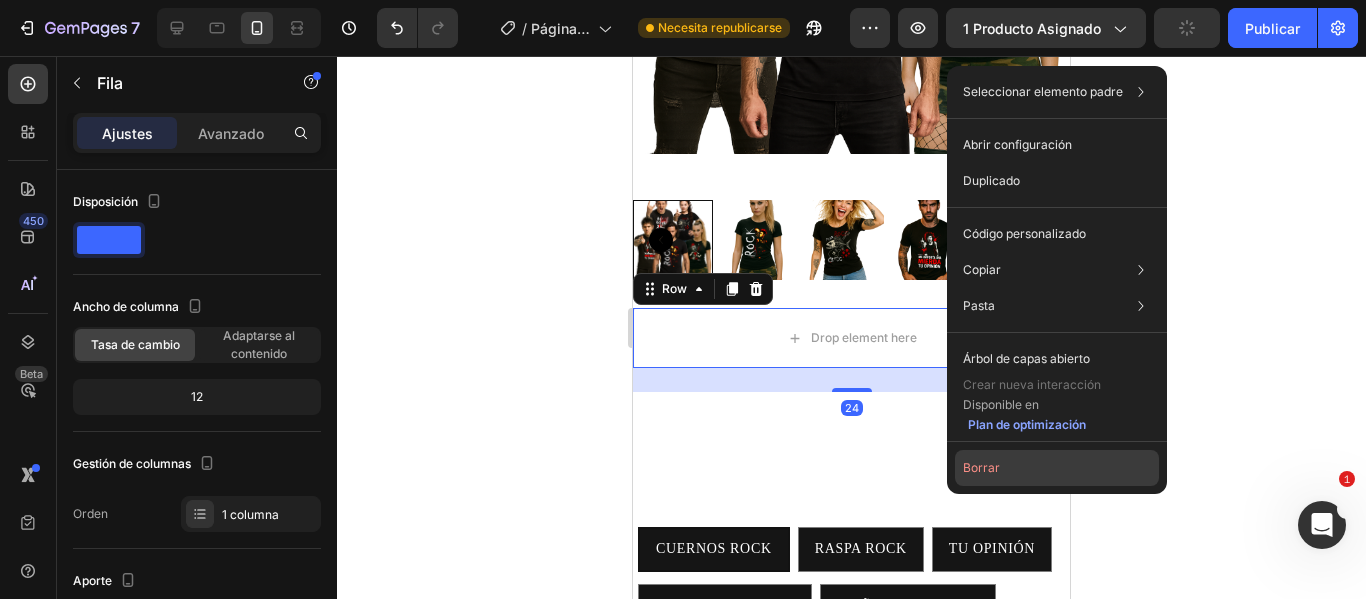 click on "Borrar" at bounding box center [981, 467] 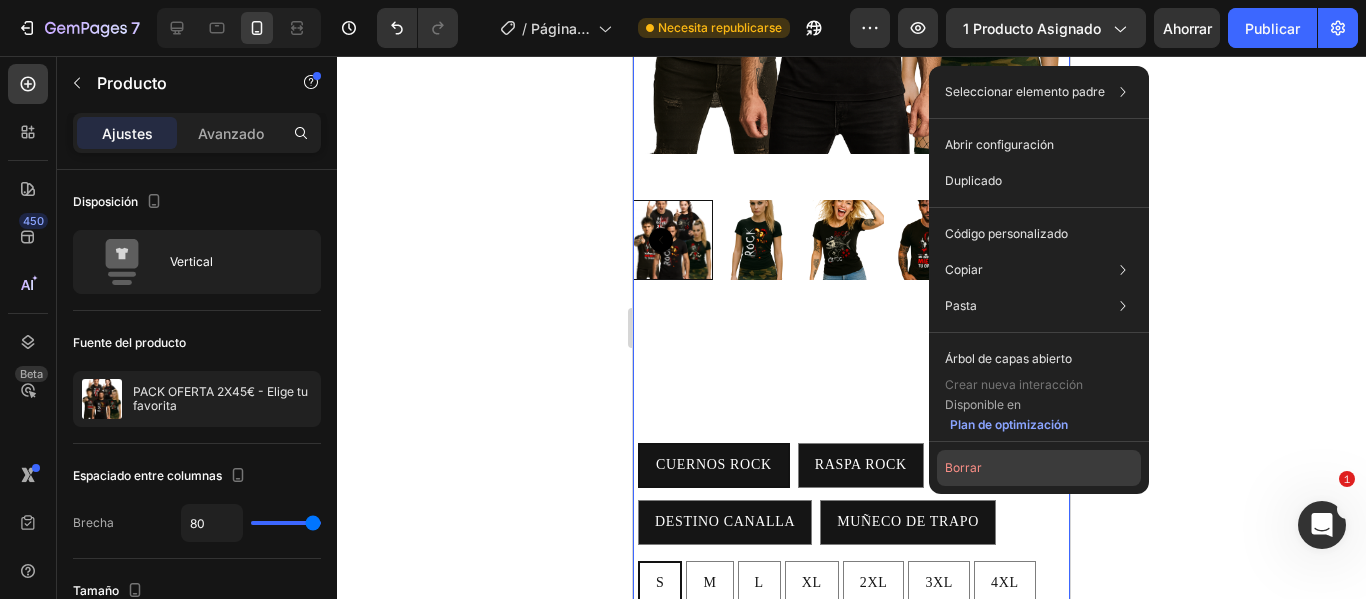 click on "Borrar" at bounding box center (963, 468) 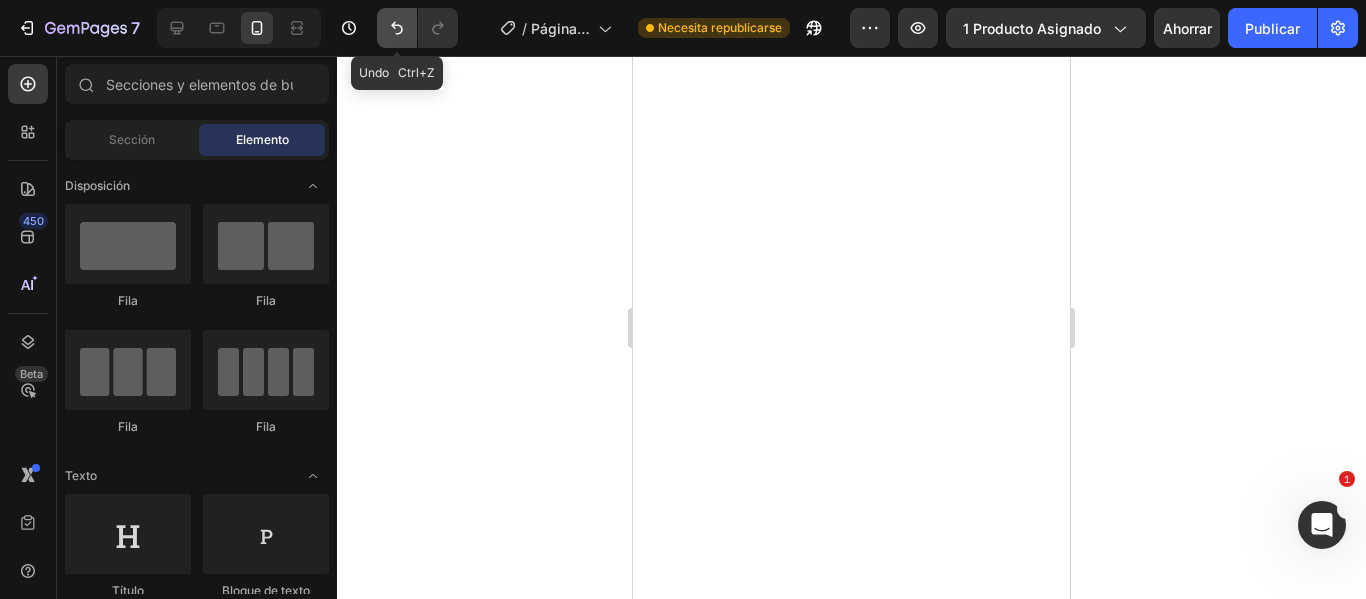 click 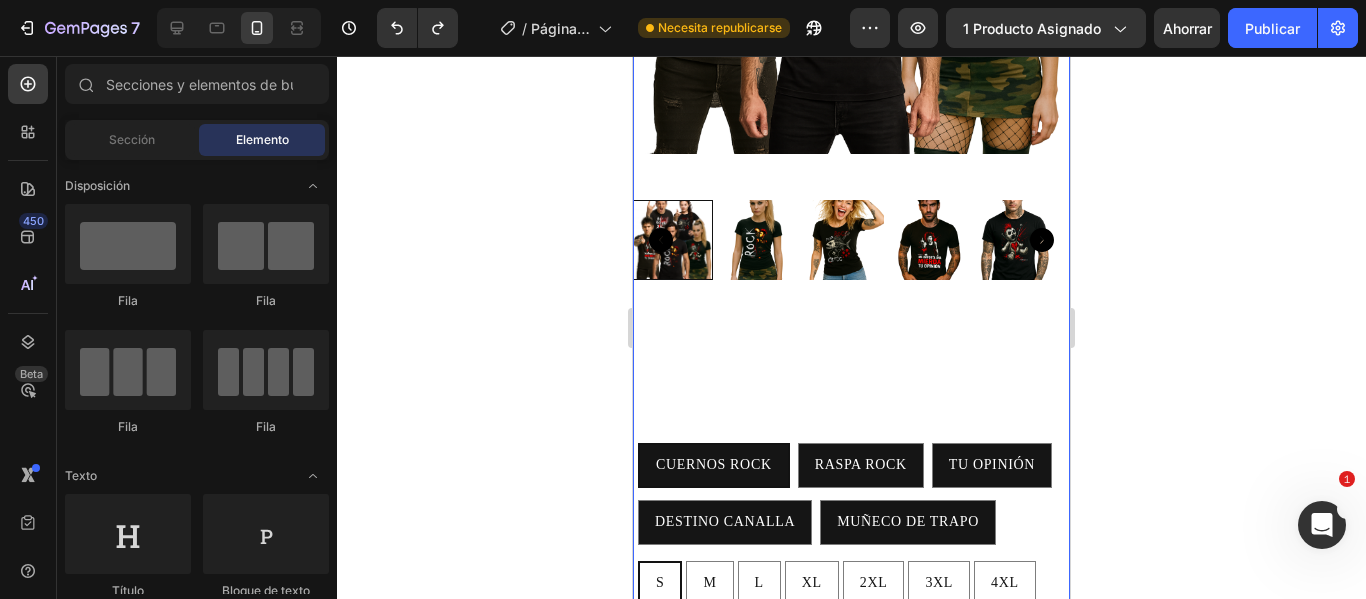 click on "Product Images Text Block Quantity Text Block CUERNOS ROCK CUERNOS ROCK CUERNOS ROCK RASPA ROCK RASPA ROCK RASPA ROCK TU OPINIÓN TU OPINIÓN TU OPINIÓN DESTINO CANALLA DESTINO CANALLA DESTINO CANALLA MUÑECO DE TRAPO MUÑECO DE TRAPO MUÑECO DE TRAPO S S S M M M L L L XL XL XL 2XL 2XL 2XL 3XL 3XL 3XL 4XL 4XL 4XL Product Variants & Swatches
1
Product Quantity
AGREGAR AL CARRITO Add to Cart COMPRAR AHORA Dynamic Checkout
✅ Envío 48-72h desde España
✅ 2 camisetas por solo 45€ (la segunda con 30% descuento)
✅ Diseños canallas que no verás en Zara
✅ Garantía de 60 días. Sin preguntas.
Custom Code Icon Icon Icon Icon Icon Icon List (1349 Reviews) Text Block Row Kaching Bundles Kaching Bundles
Icon Sale Ends In 2 Hours | Limited Time Offer Text Block Row Add to cart Add to Cart
Icon Free Shipping Text Block
Icon Money-Back Text Block
Icon Row" at bounding box center [851, 724] 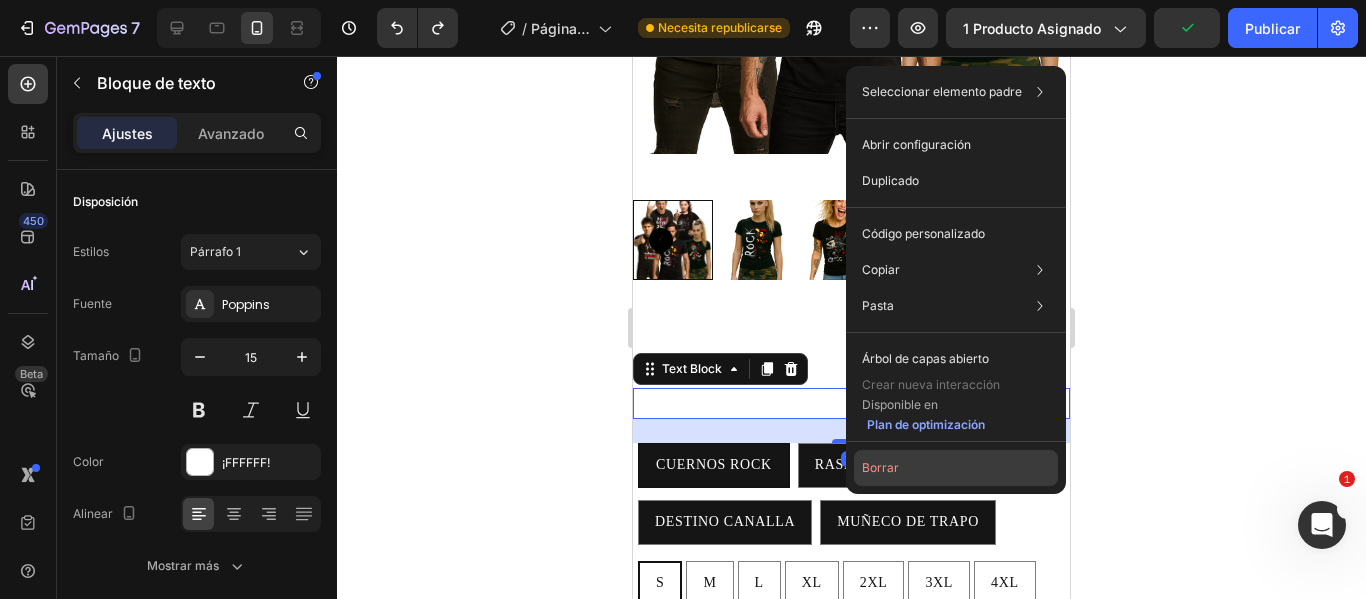 click on "Borrar" at bounding box center (880, 467) 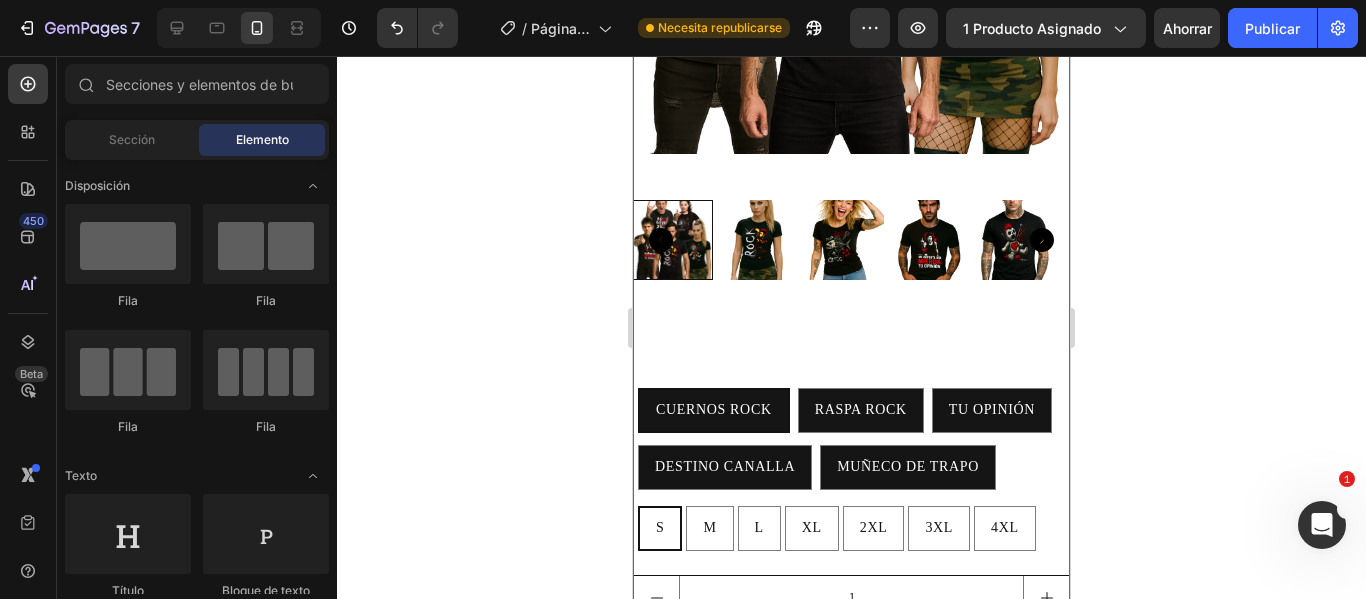 click on "Product Images Text Block CUERNOS ROCK CUERNOS ROCK CUERNOS ROCK RASPA ROCK RASPA ROCK RASPA ROCK TU OPINIÓN TU OPINIÓN TU OPINIÓN DESTINO CANALLA DESTINO CANALLA DESTINO CANALLA MUÑECO DE TRAPO MUÑECO DE TRAPO MUÑECO DE TRAPO S S S M M M L L L XL XL XL 2XL 2XL 2XL 3XL 3XL 3XL 4XL 4XL 4XL Product Variants & Swatches
1
Product Quantity
AGREGAR AL CARRITO Add to Cart COMPRAR AHORA Dynamic Checkout
✅ Envío 48-72h desde España
✅ 2 camisetas por solo 45€ (la segunda con 30% descuento)
✅ Diseños canallas que no verás en Zara
✅ Garantía de 60 días. Sin preguntas.
Custom Code Icon Icon Icon Icon Icon Icon List (1349 Reviews) Text Block Row Kaching Bundles Kaching Bundles
Icon Sale Ends In 2 Hours | Limited Time Offer Text Block Row Add to cart Add to Cart
Icon Free Shipping Text Block
Icon Money-Back Text Block
Icon Easy Returns Text Block" at bounding box center (851, 697) 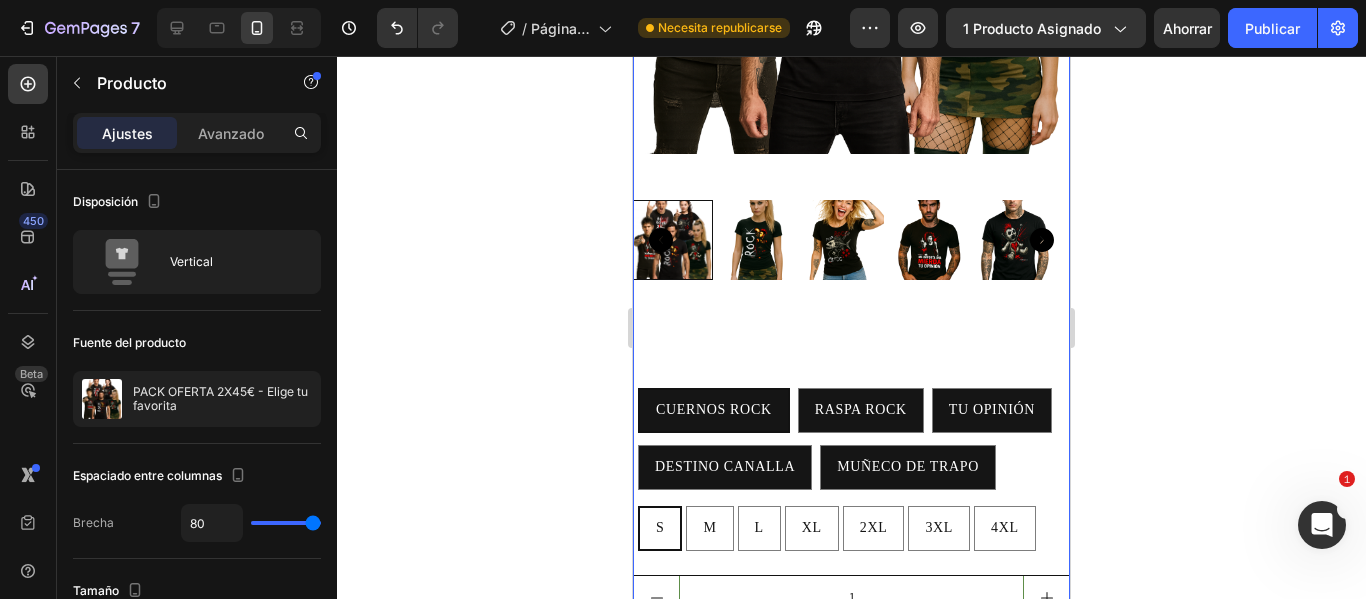 click on "Product Images Text Block CUERNOS ROCK CUERNOS ROCK CUERNOS ROCK RASPA ROCK RASPA ROCK RASPA ROCK TU OPINIÓN TU OPINIÓN TU OPINIÓN DESTINO CANALLA DESTINO CANALLA DESTINO CANALLA MUÑECO DE TRAPO MUÑECO DE TRAPO MUÑECO DE TRAPO S S S M M M L L L XL XL XL 2XL 2XL 2XL 3XL 3XL 3XL 4XL 4XL 4XL Product Variants & Swatches
1
Product Quantity
AGREGAR AL CARRITO Add to Cart COMPRAR AHORA Dynamic Checkout
✅ Envío 48-72h desde España
✅ 2 camisetas por solo 45€ (la segunda con 30% descuento)
✅ Diseños canallas que no verás en Zara
✅ Garantía de 60 días. Sin preguntas.
Custom Code Icon Icon Icon Icon Icon Icon List (1349 Reviews) Text Block Row Kaching Bundles Kaching Bundles
Icon Sale Ends In 2 Hours | Limited Time Offer Text Block Row Add to cart Add to Cart
Icon Free Shipping Text Block
Icon Money-Back Text Block
Icon Easy Returns Text Block" at bounding box center (851, 697) 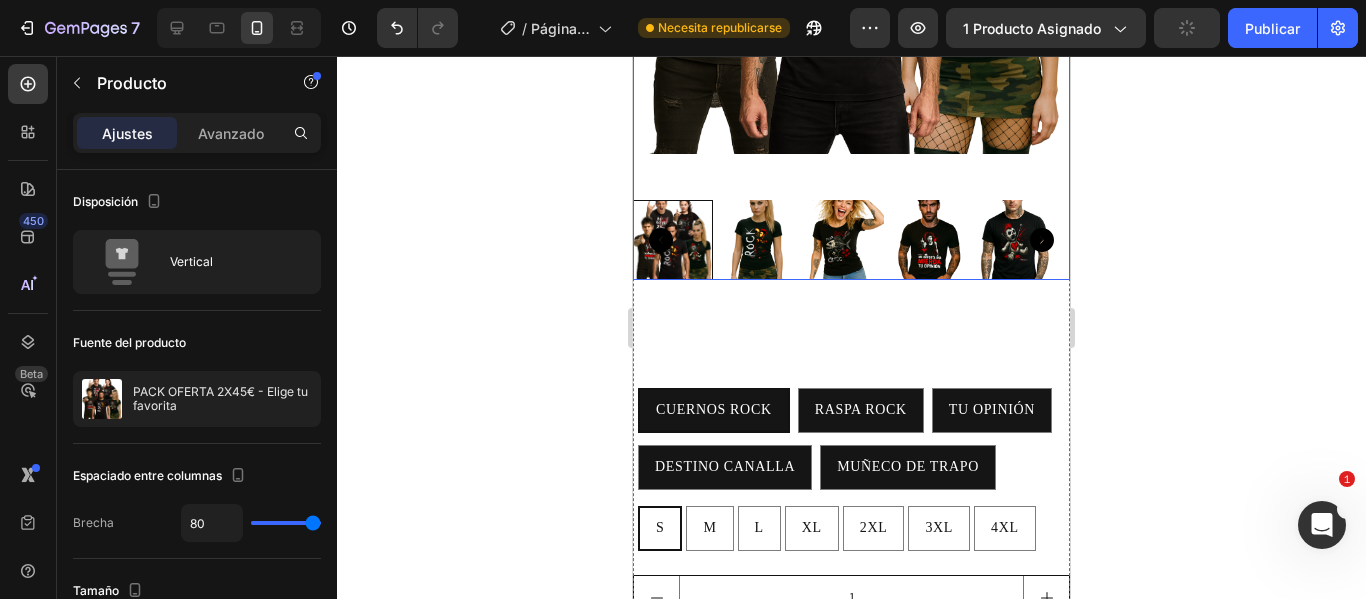 click at bounding box center [851, -100] 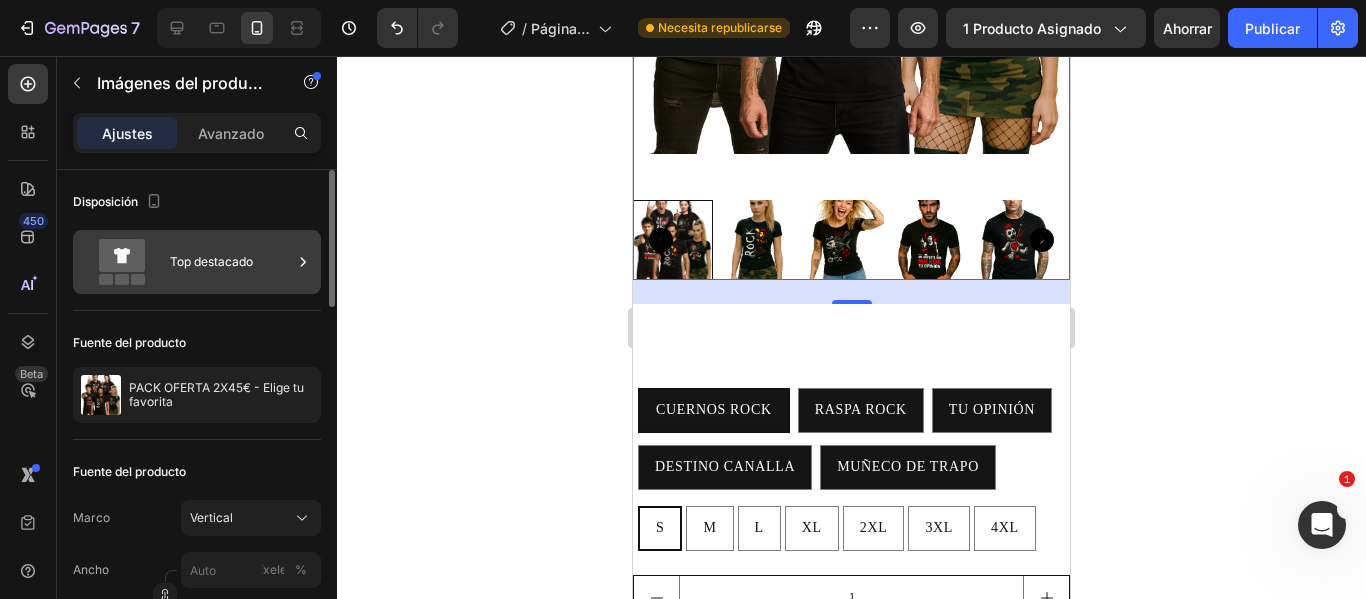 click on "Top destacado" at bounding box center (211, 261) 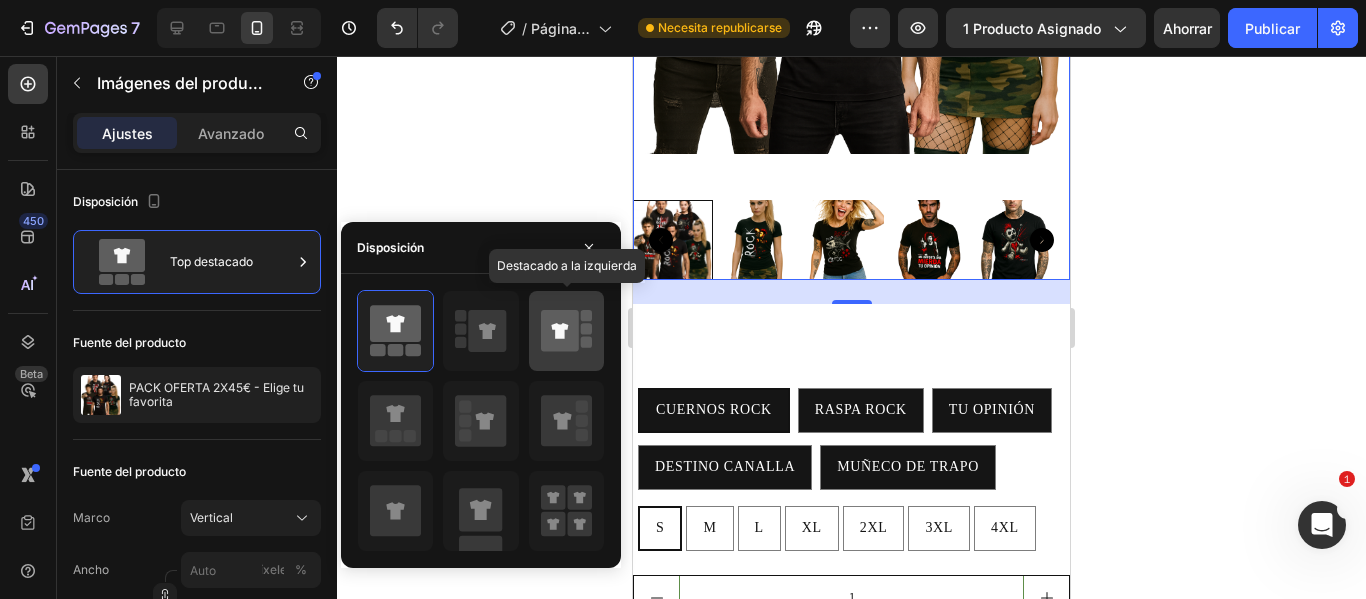 click 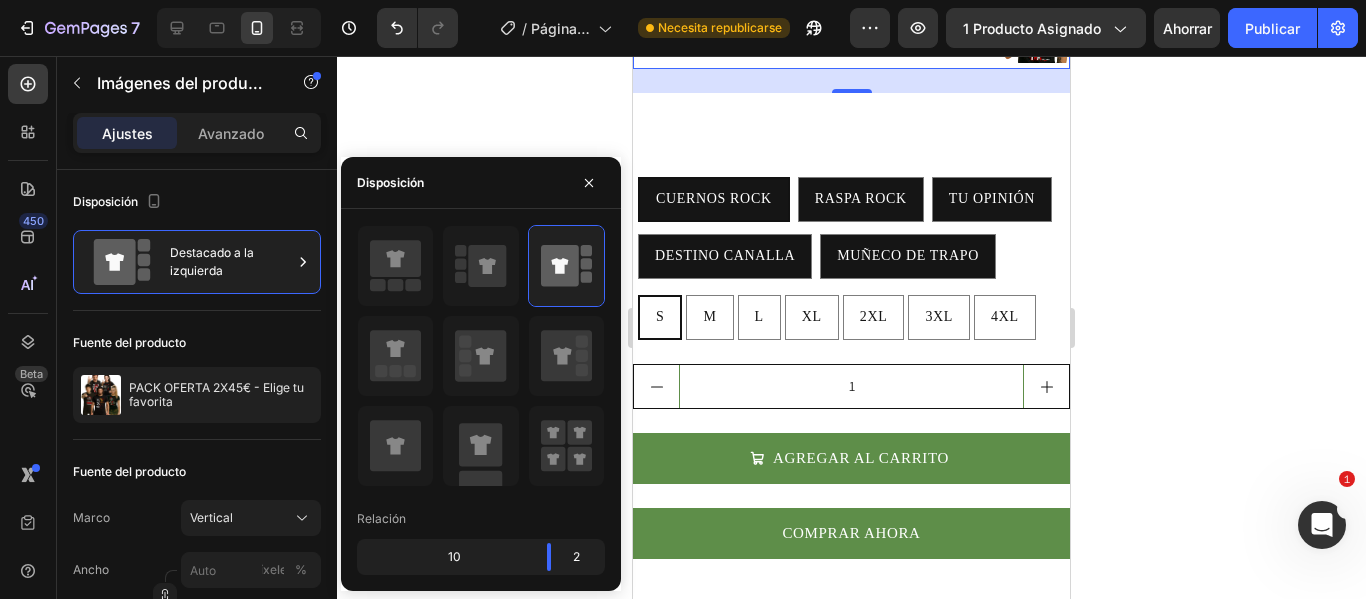click 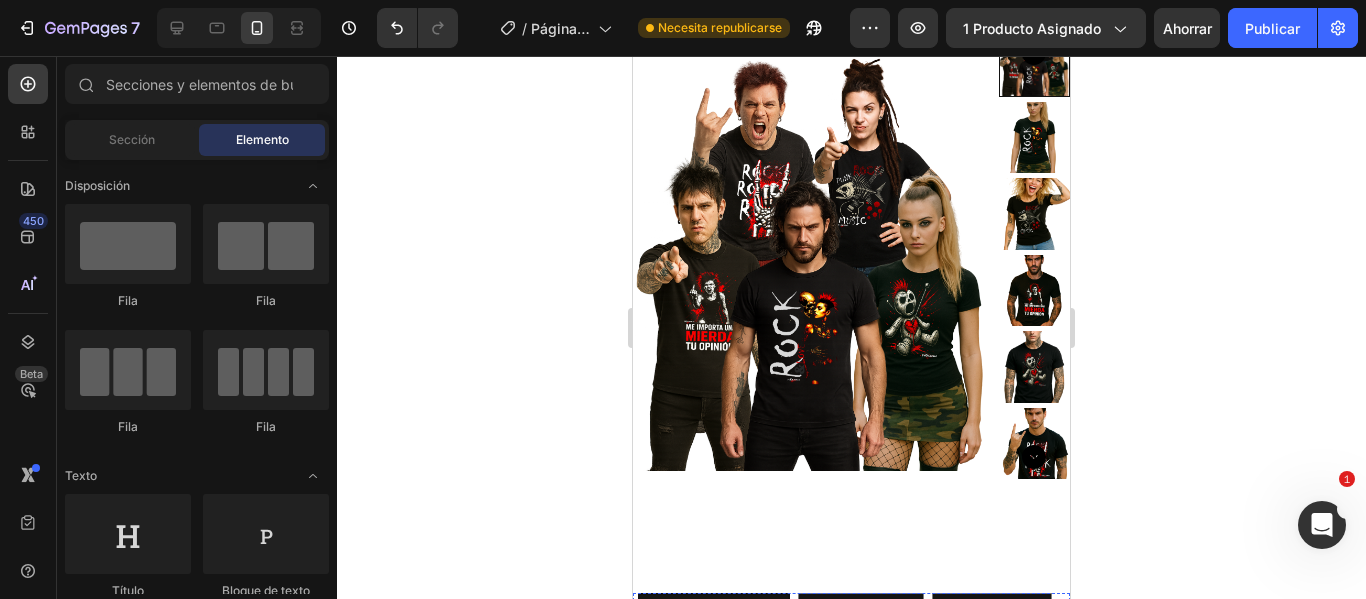 scroll, scrollTop: 206, scrollLeft: 0, axis: vertical 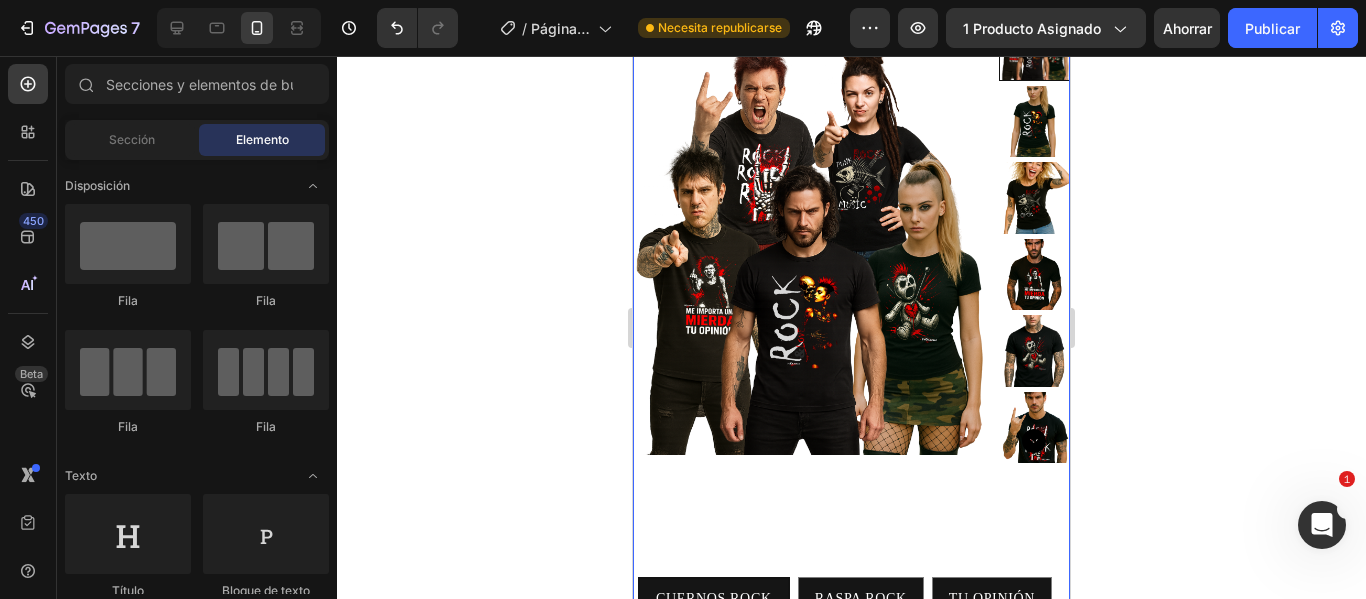 click on "Product Images Text Block CUERNOS ROCK CUERNOS ROCK CUERNOS ROCK RASPA ROCK RASPA ROCK RASPA ROCK TU OPINIÓN TU OPINIÓN TU OPINIÓN DESTINO CANALLA DESTINO CANALLA DESTINO CANALLA MUÑECO DE TRAPO MUÑECO DE TRAPO MUÑECO DE TRAPO S S S M M M L L L XL XL XL 2XL 2XL 2XL 3XL 3XL 3XL 4XL 4XL 4XL Product Variants & Swatches
1
Product Quantity
AGREGAR AL CARRITO Add to Cart COMPRAR AHORA Dynamic Checkout
✅ Envío 48-72h desde España
✅ 2 camisetas por solo 45€ (la segunda con 30% descuento)
✅ Diseños canallas que no verás en Zara
✅ Garantía de 60 días. Sin preguntas.
Custom Code Icon Icon Icon Icon Icon Icon List (1349 Reviews) Text Block Row Kaching Bundles Kaching Bundles
Icon Sale Ends In 2 Hours | Limited Time Offer Text Block Row Add to cart Add to Cart
Icon Free Shipping Text Block
Icon Money-Back Text Block
Icon Easy Returns Text Block" at bounding box center (851, 991) 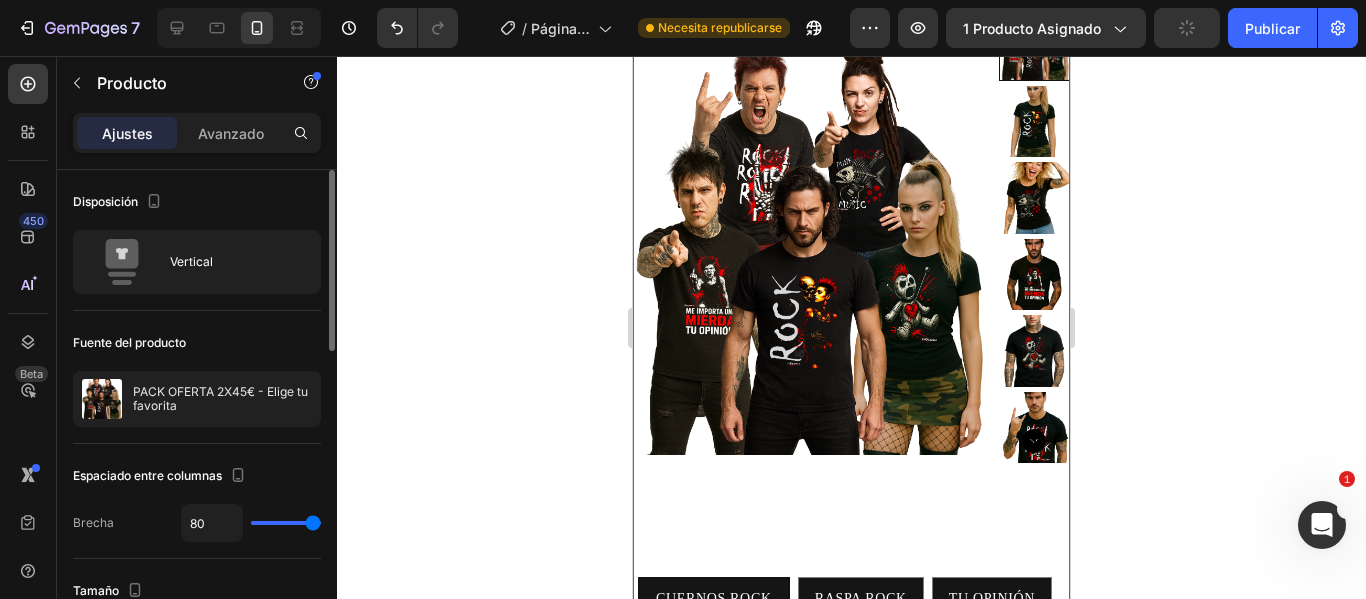 type on "36" 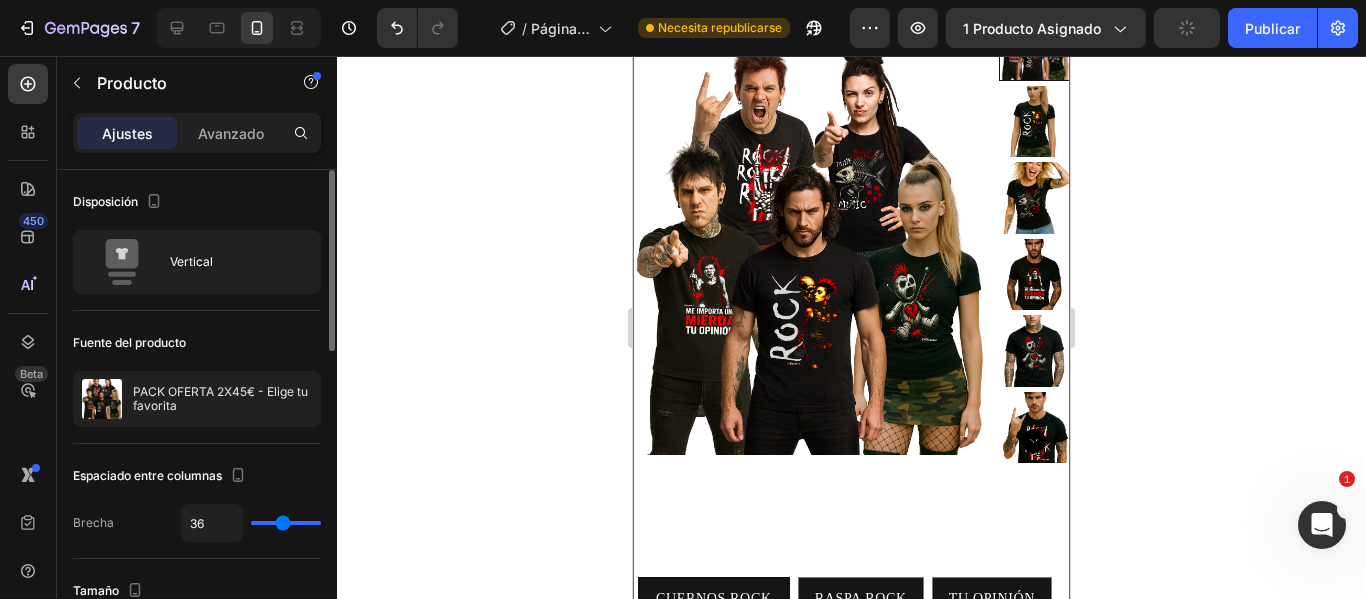 type on "0" 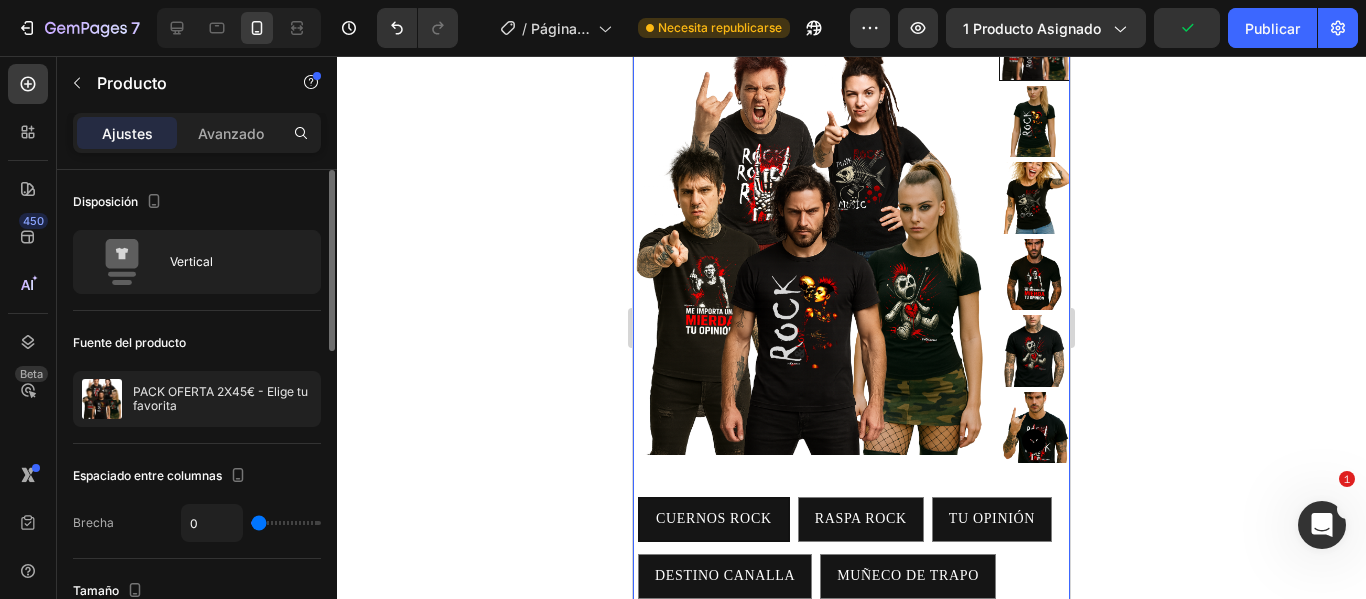 drag, startPoint x: 316, startPoint y: 523, endPoint x: 232, endPoint y: 520, distance: 84.05355 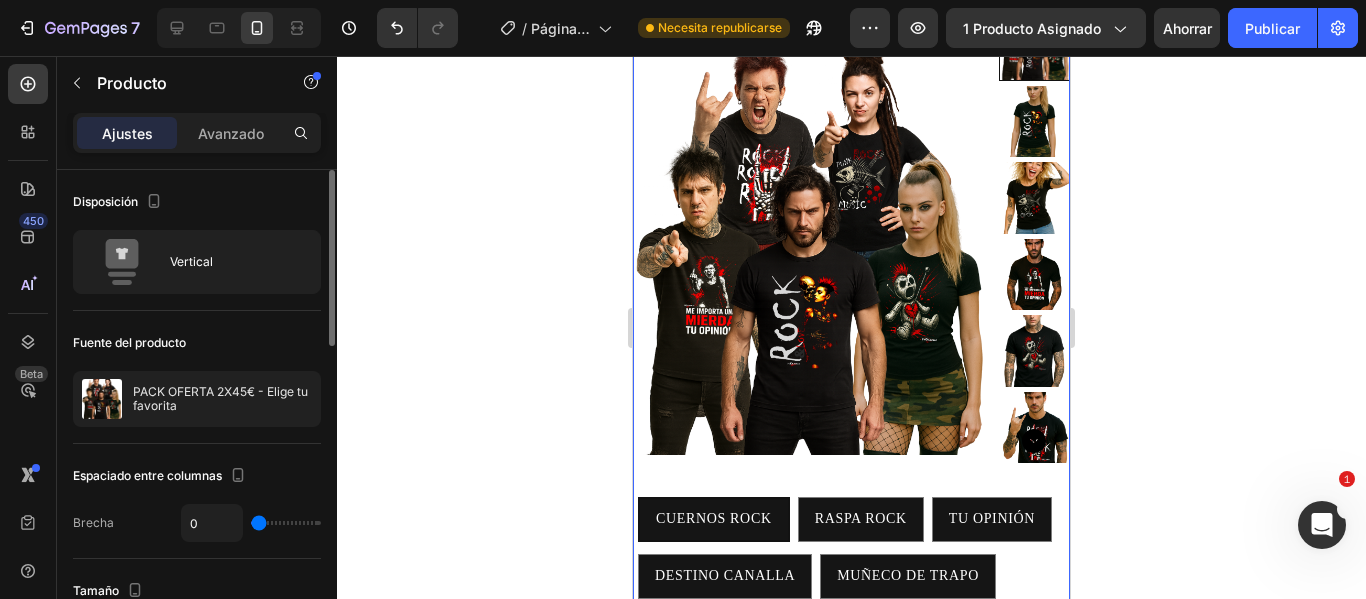 drag, startPoint x: 262, startPoint y: 522, endPoint x: 230, endPoint y: 520, distance: 32.06244 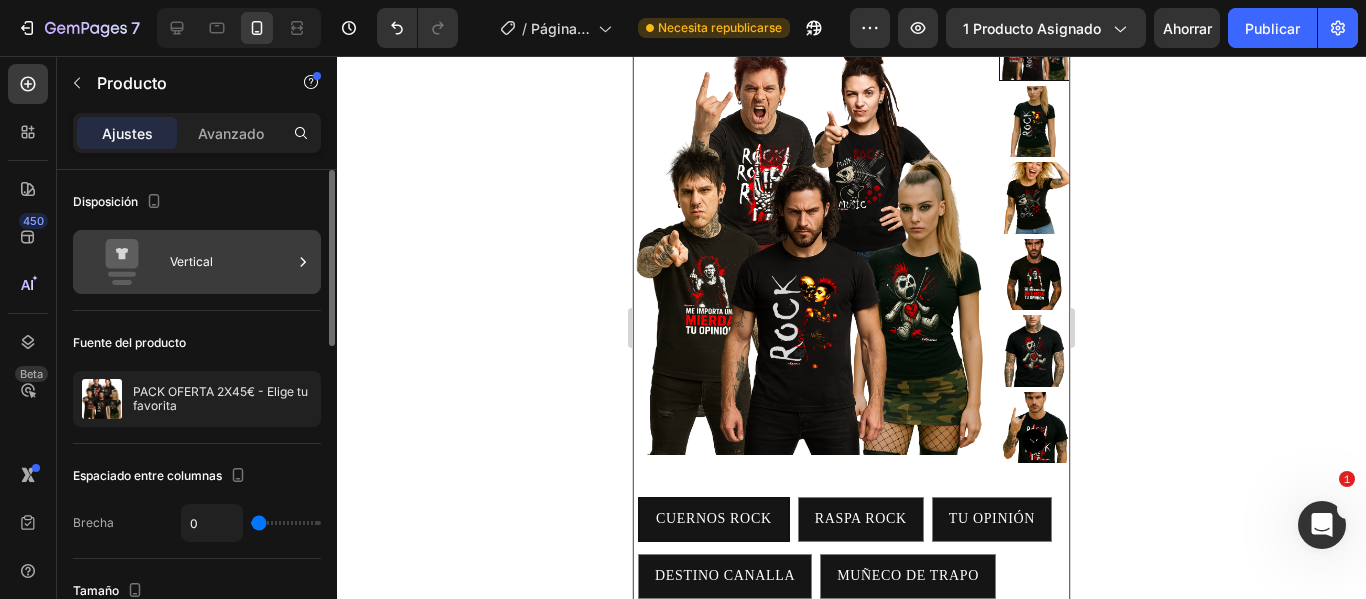 click on "Vertical" at bounding box center (231, 262) 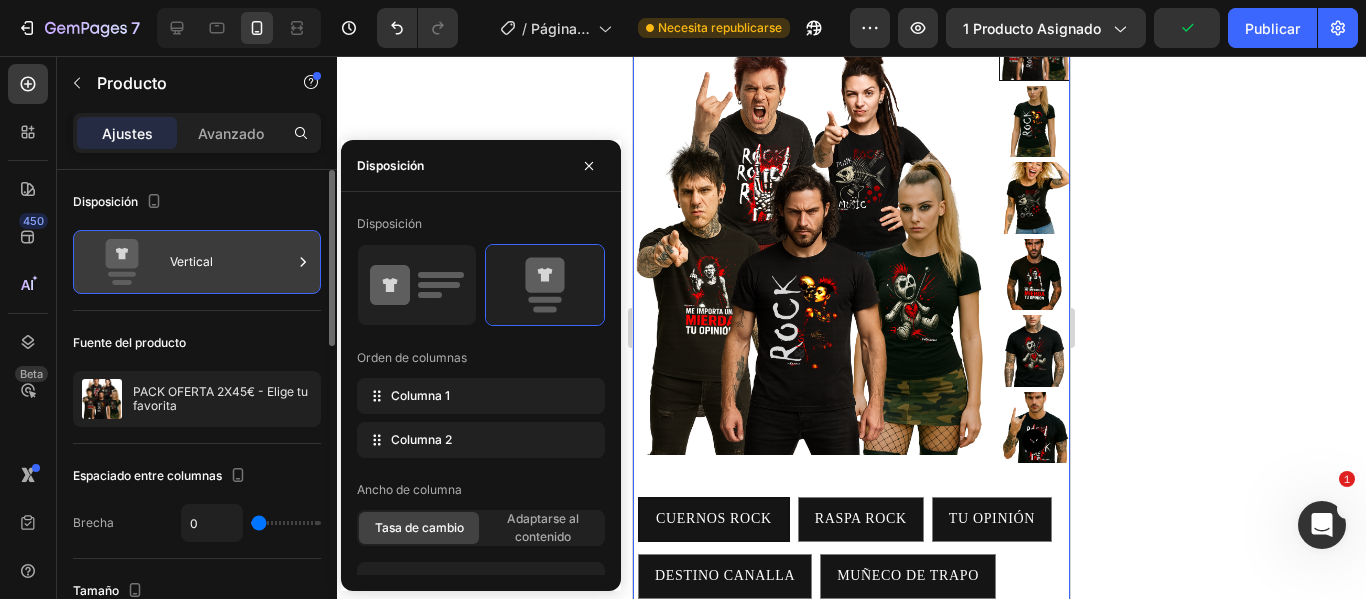 click 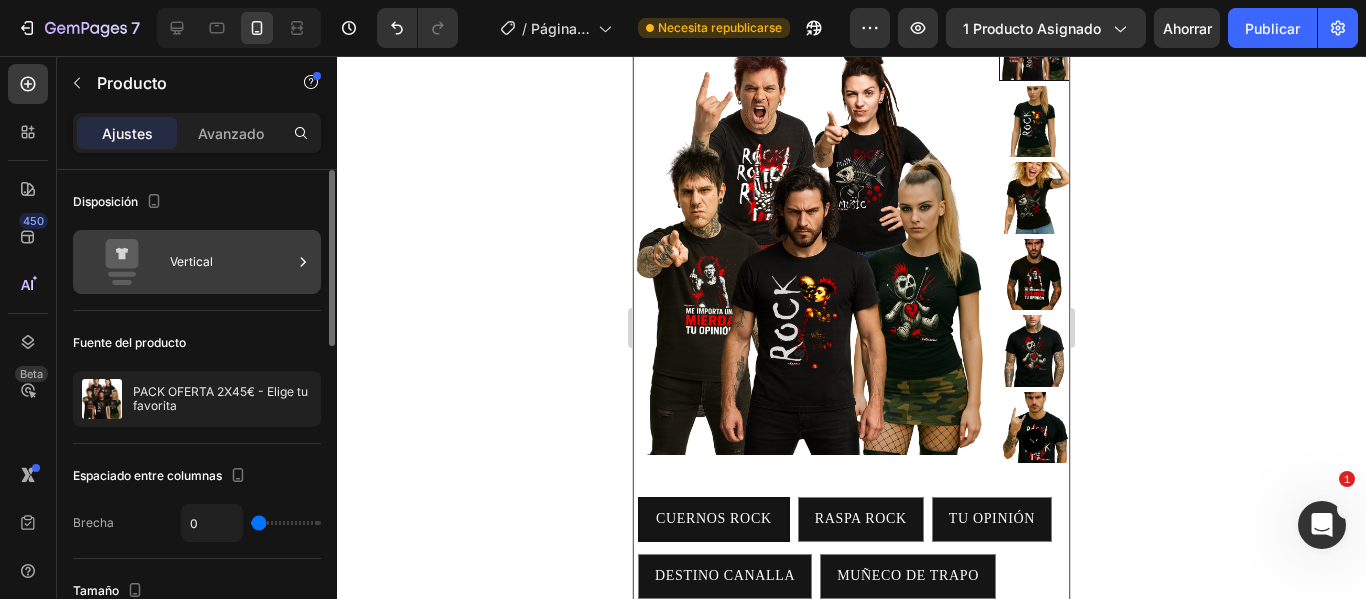click 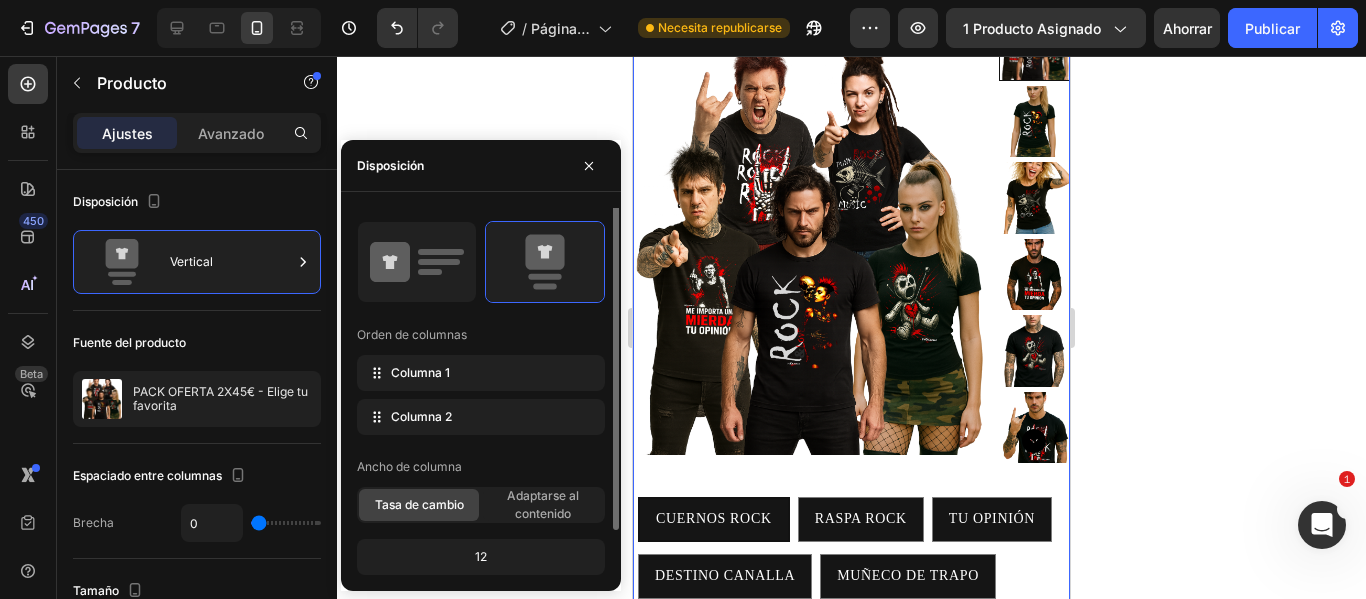 scroll, scrollTop: 0, scrollLeft: 0, axis: both 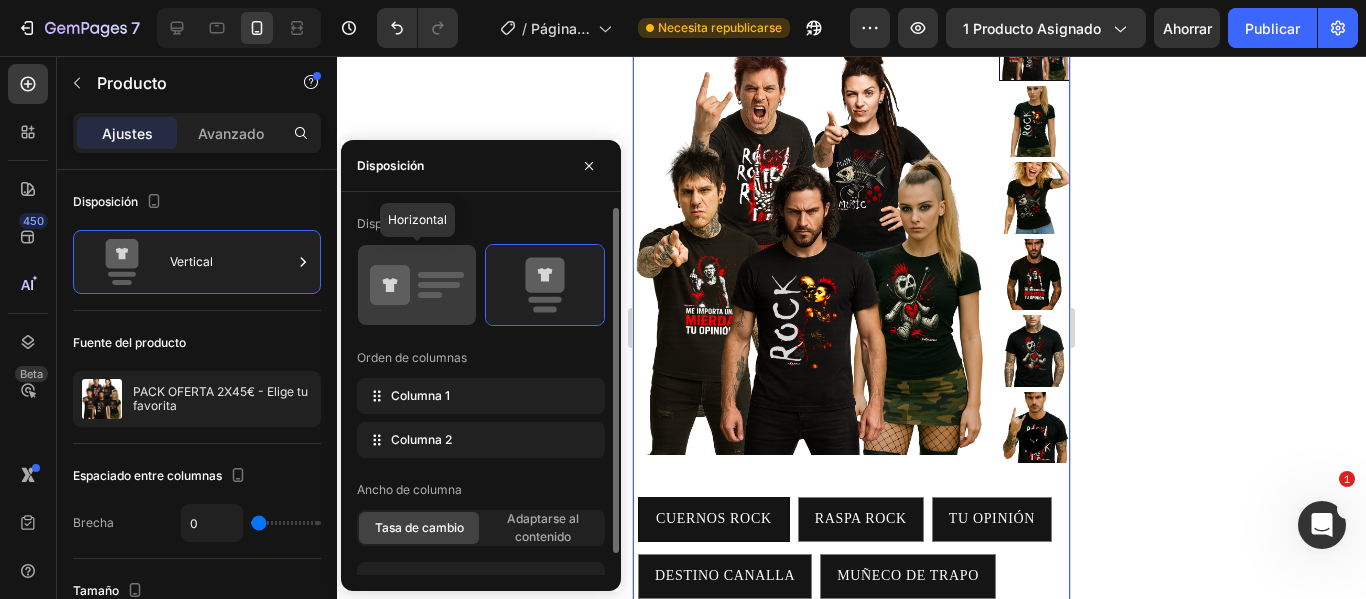 click 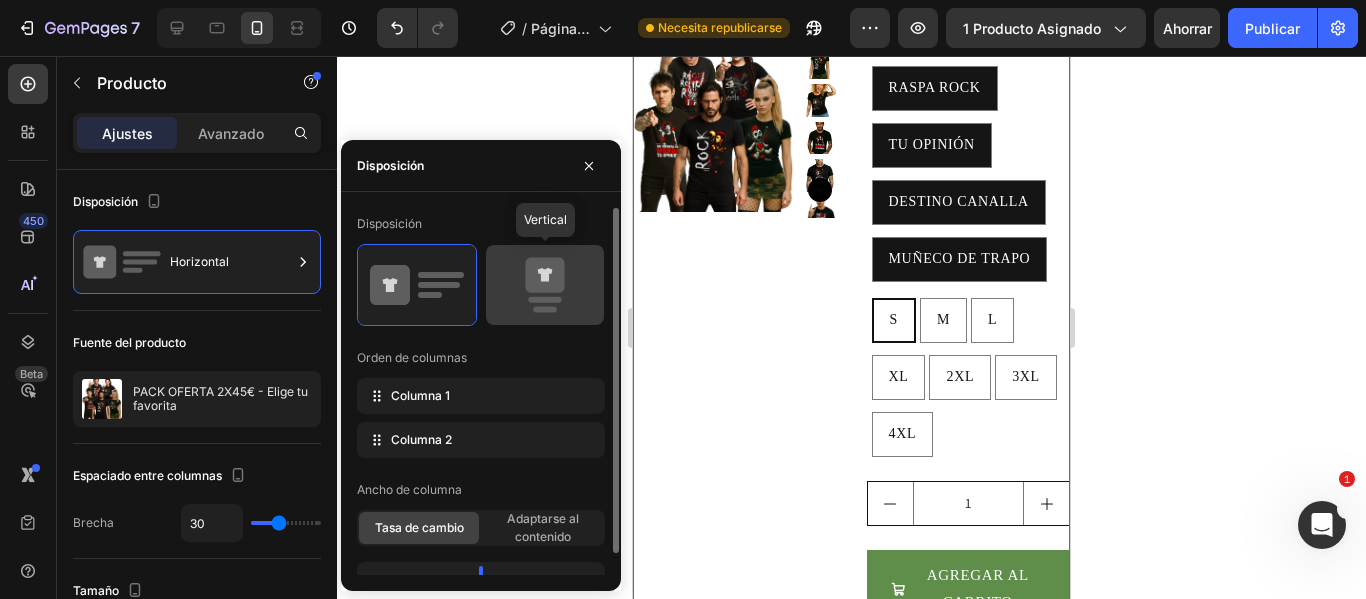 click 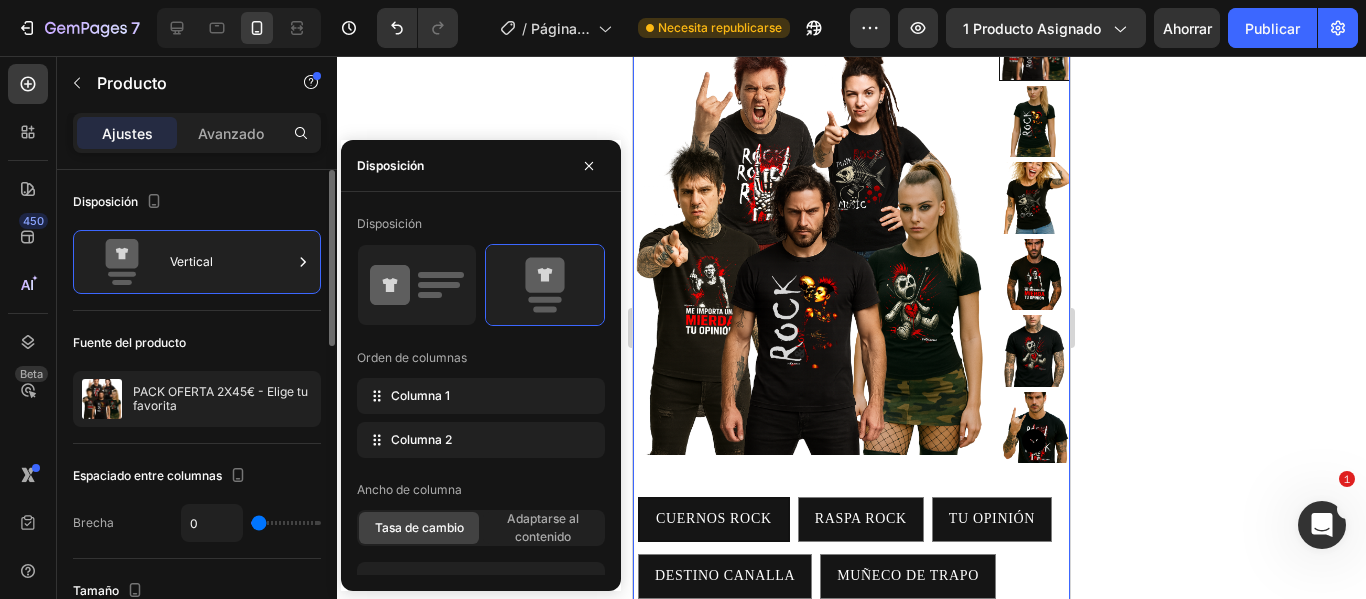 click on "Disposición" at bounding box center (197, 202) 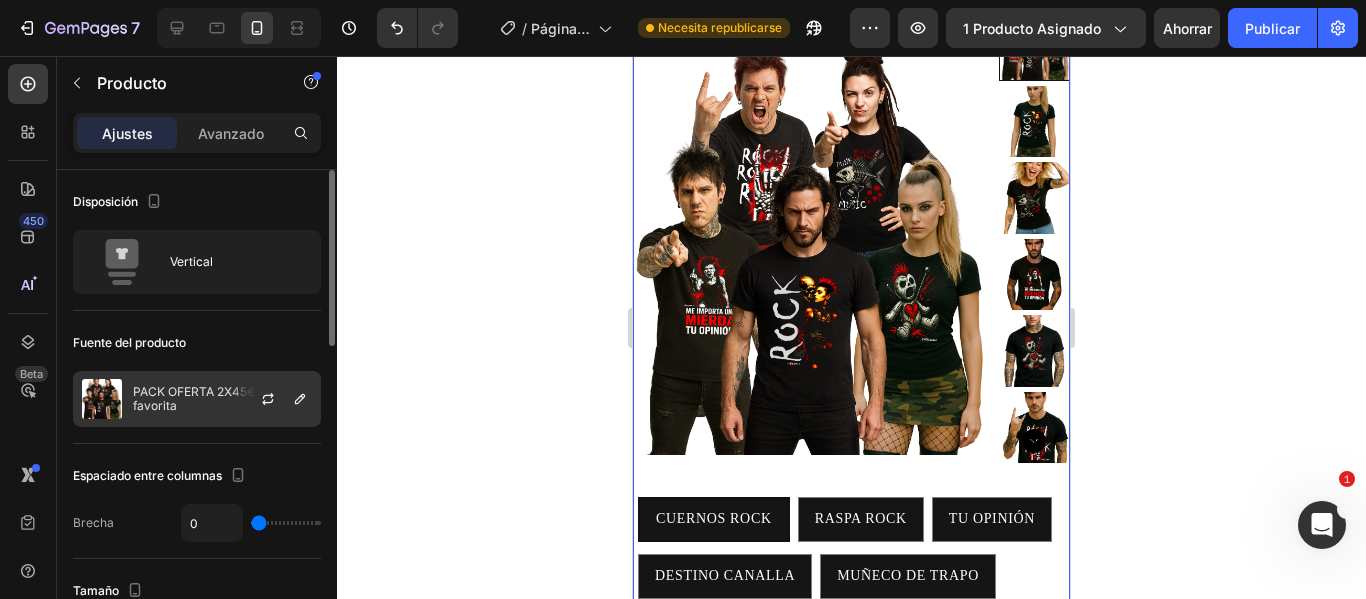 scroll, scrollTop: 200, scrollLeft: 0, axis: vertical 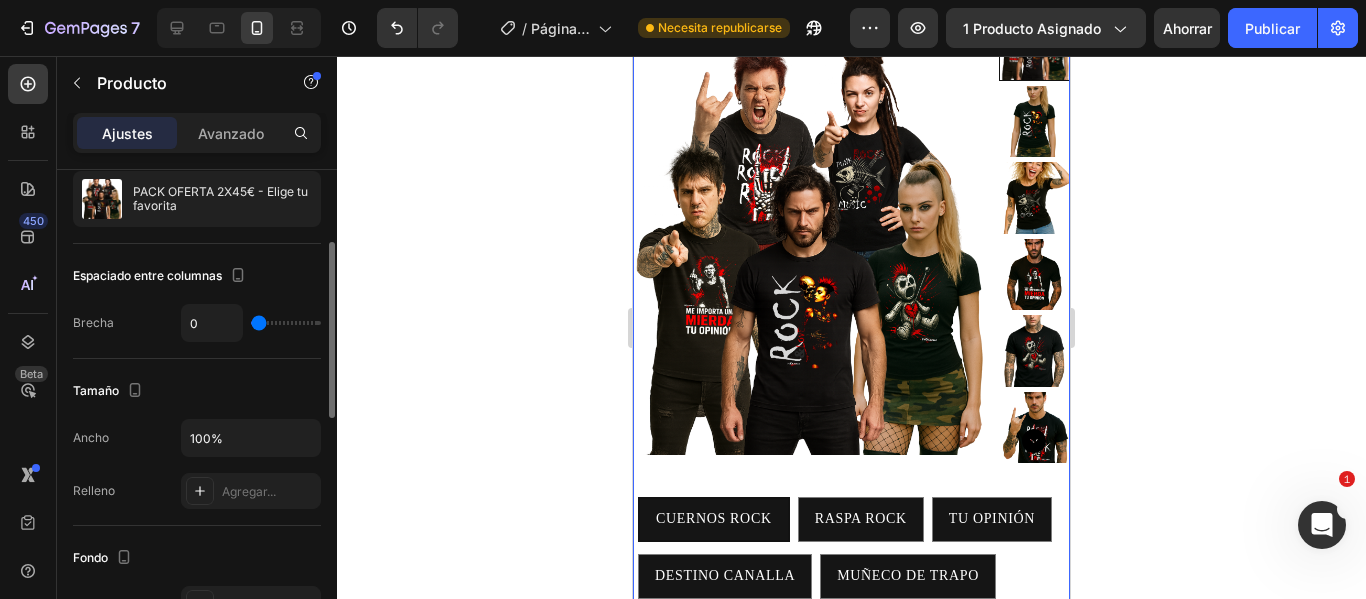 click on "Espaciado entre columnas" at bounding box center [197, 276] 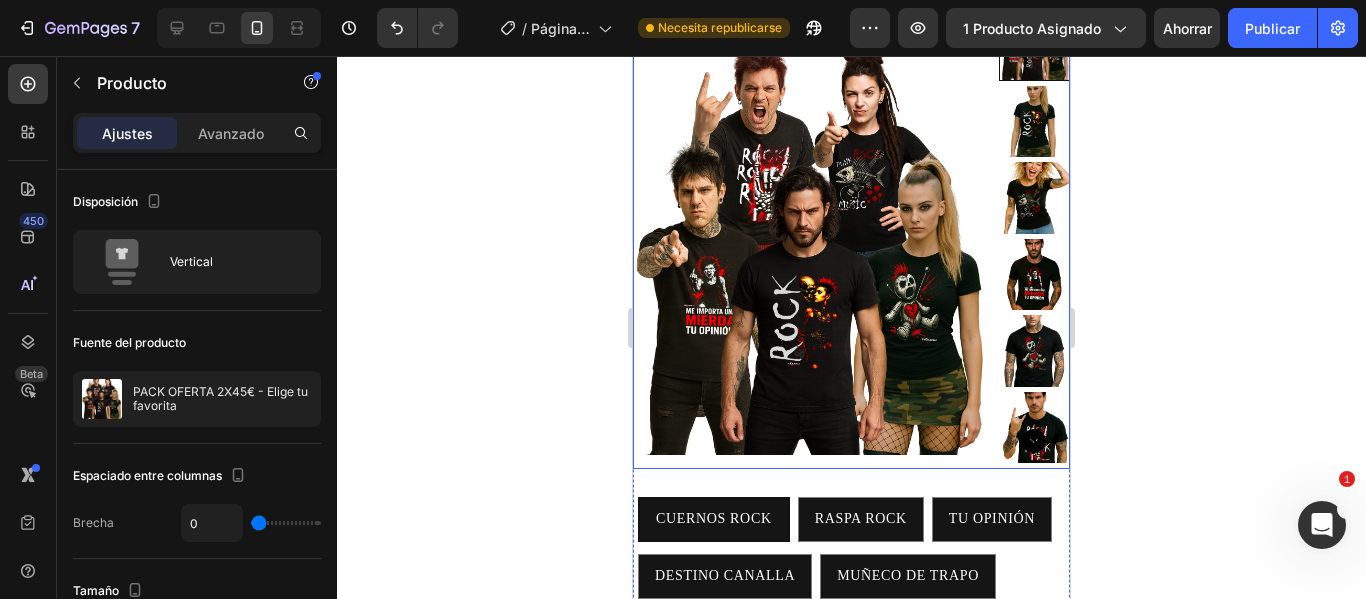 click at bounding box center (1035, 239) 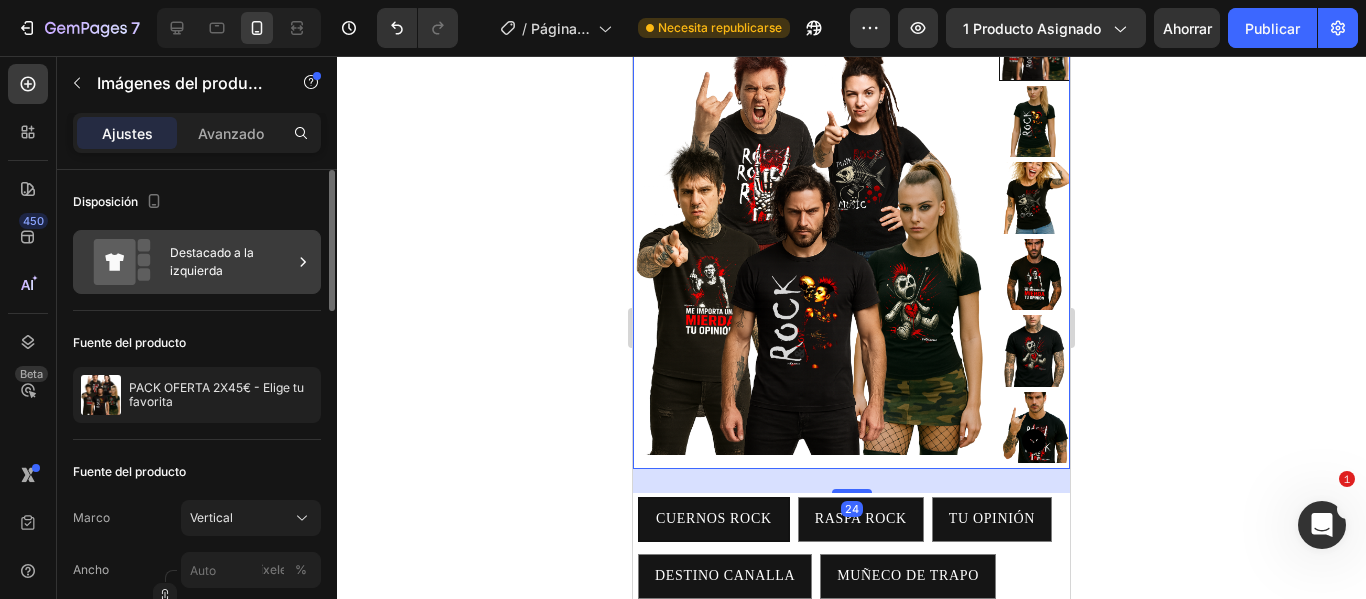 click on "Destacado a la izquierda" at bounding box center (212, 261) 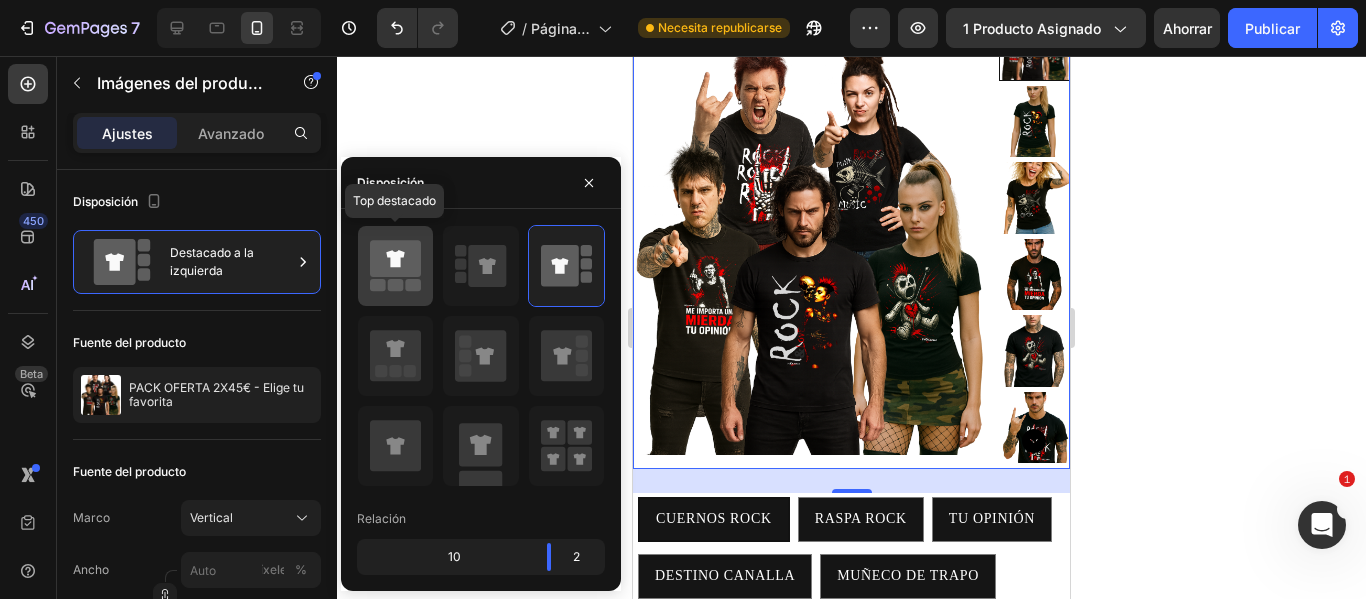 click 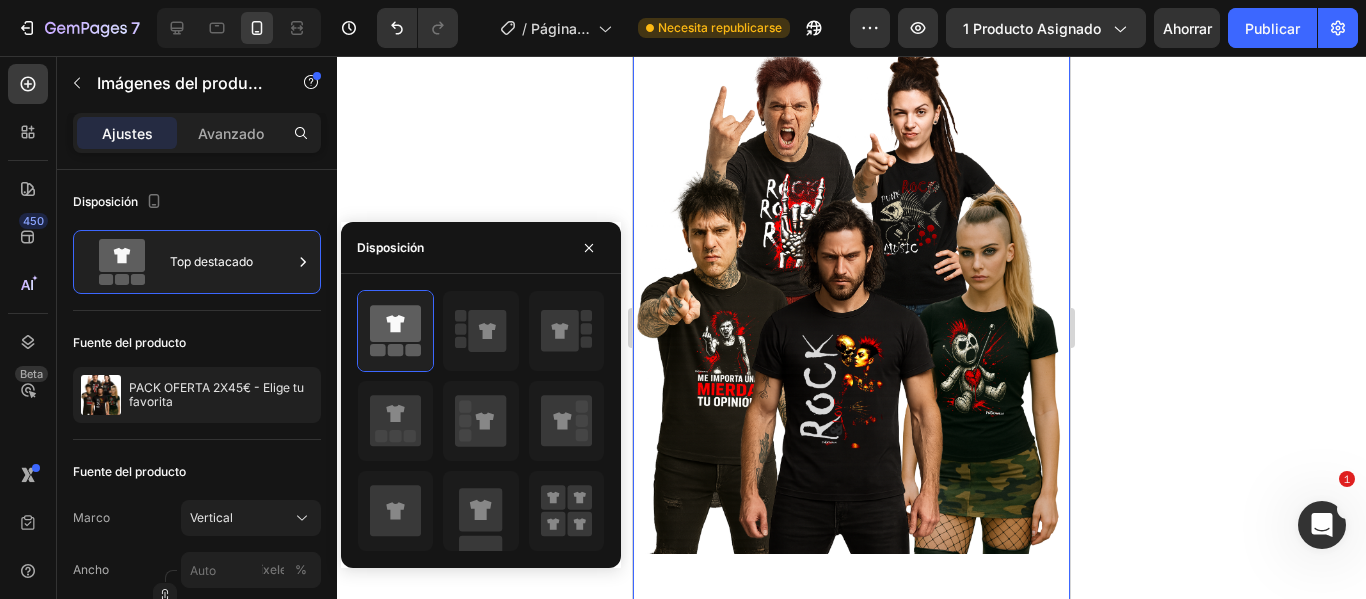 scroll, scrollTop: 406, scrollLeft: 0, axis: vertical 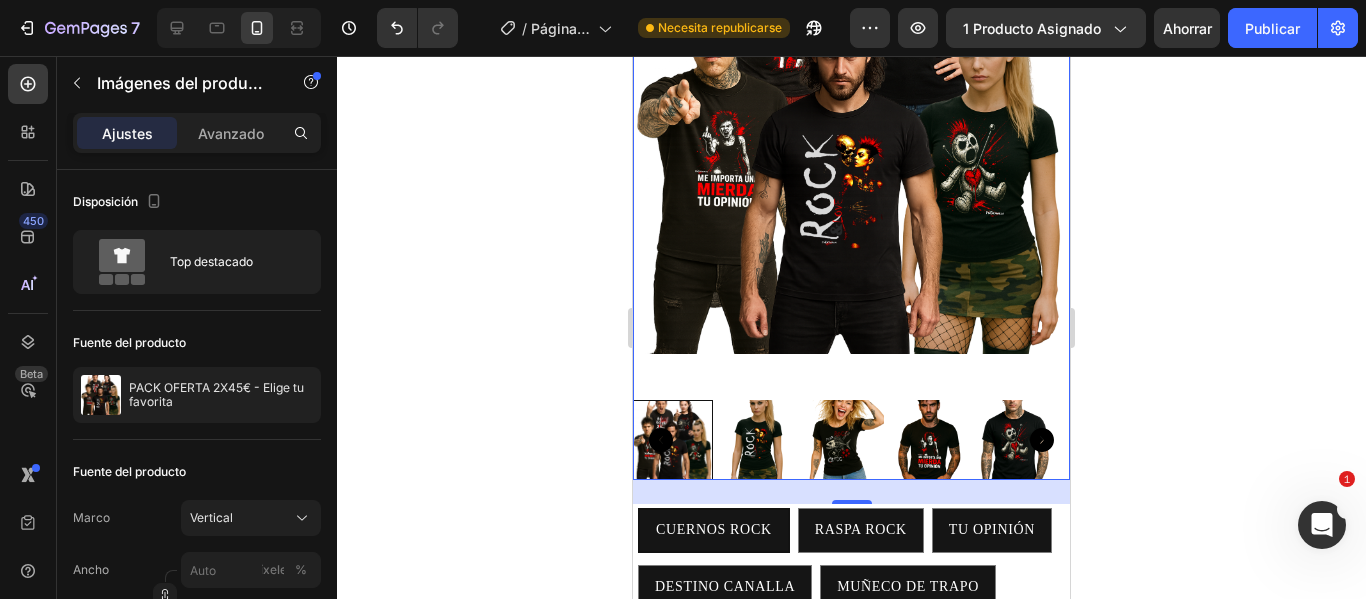 click at bounding box center [851, 100] 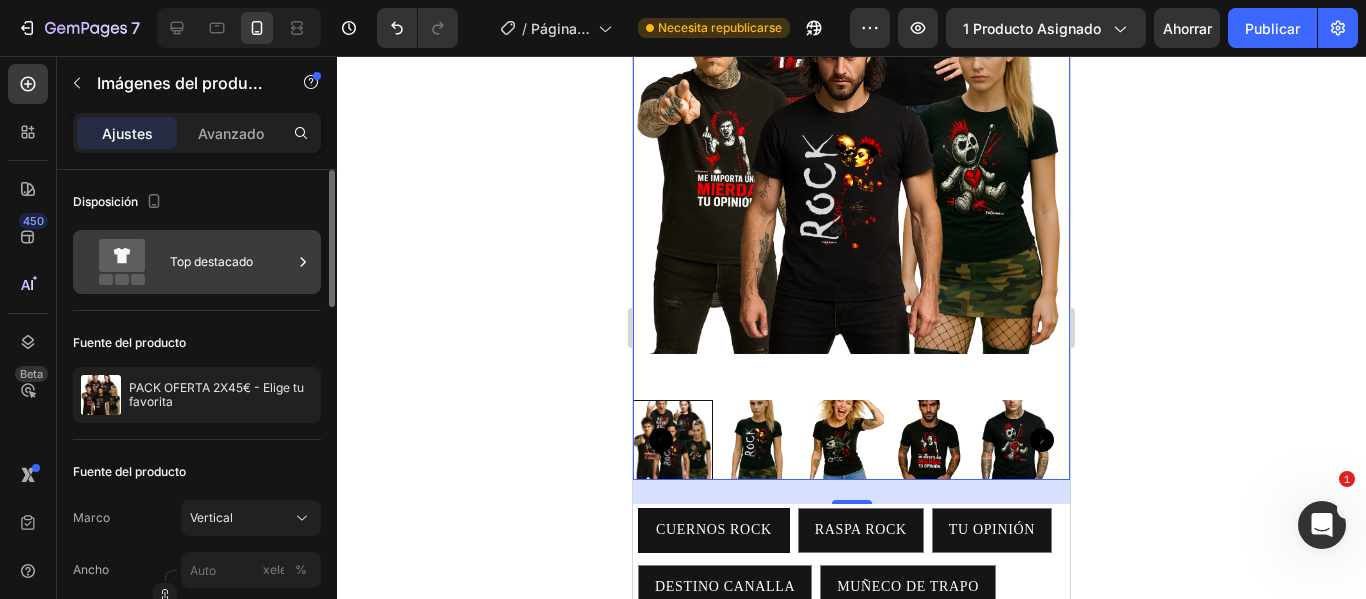 click on "Top destacado" at bounding box center [211, 261] 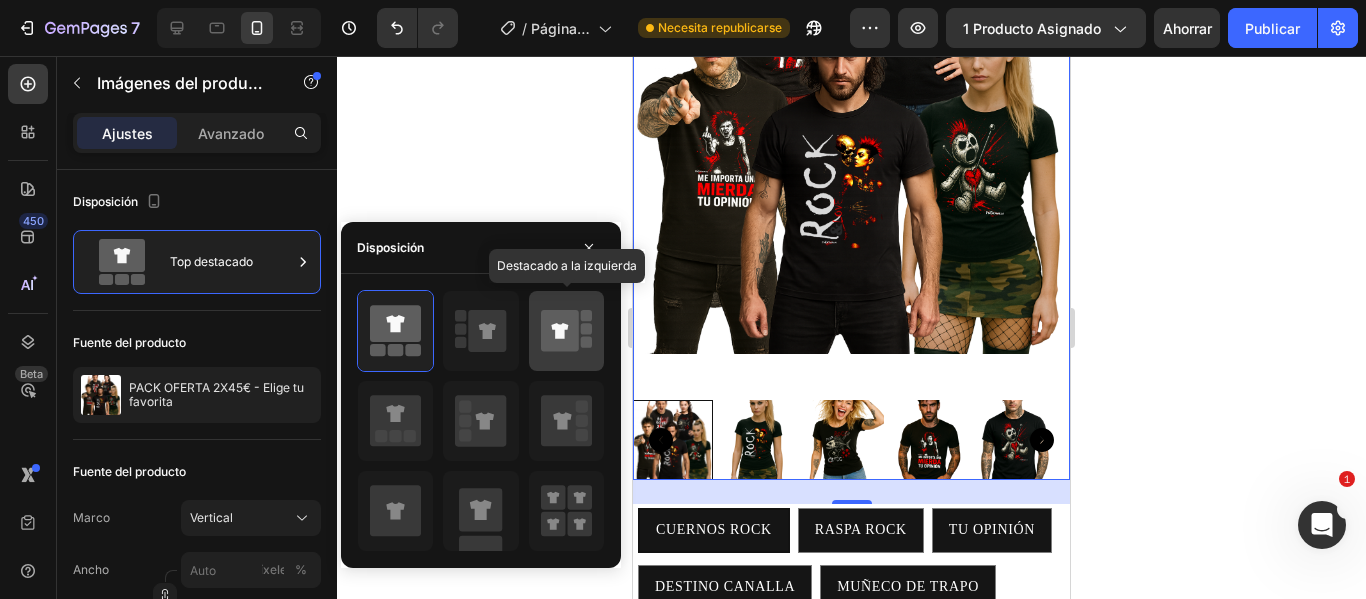 click 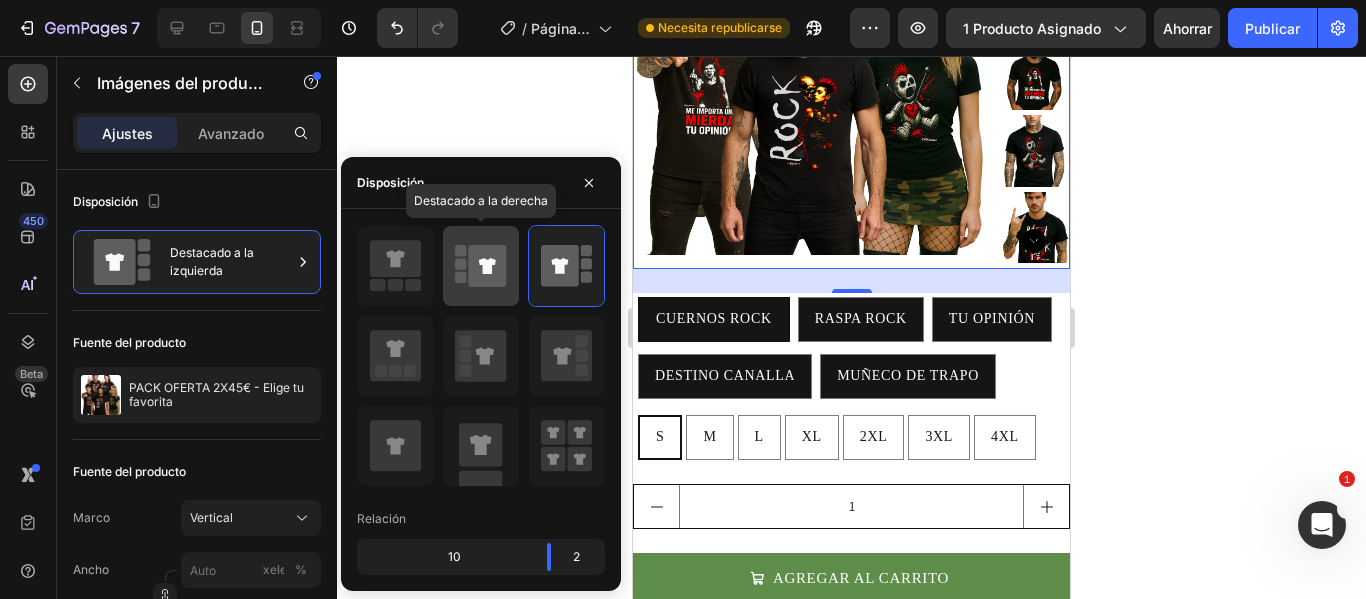 click 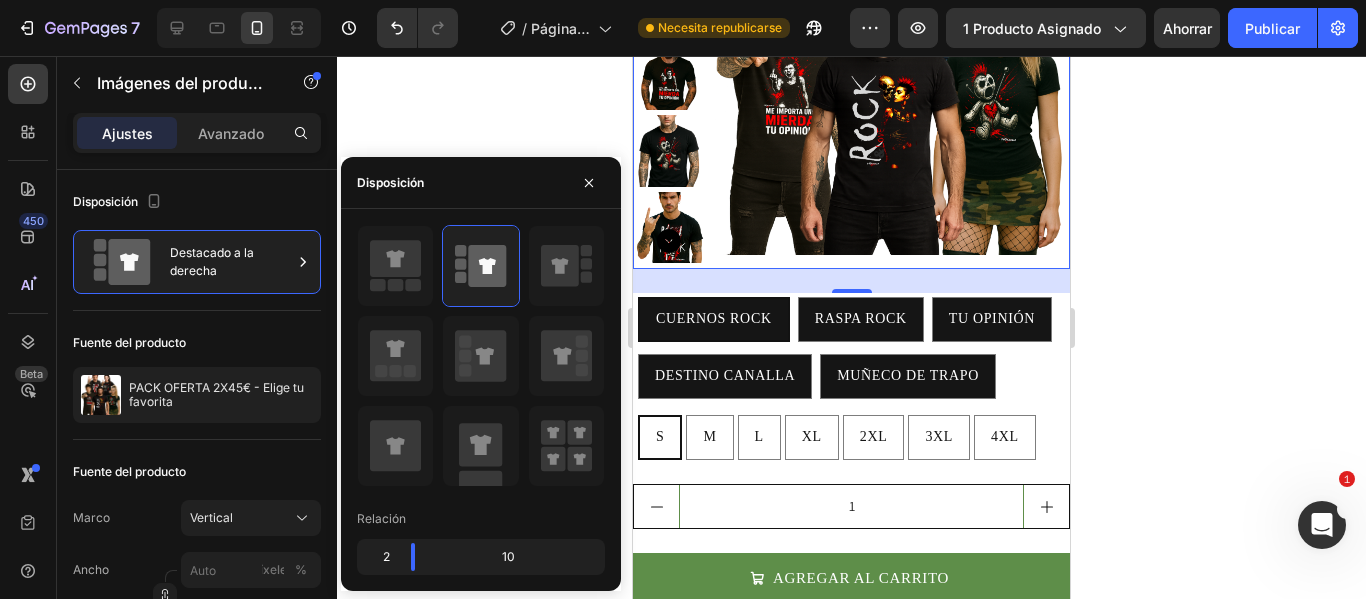 click 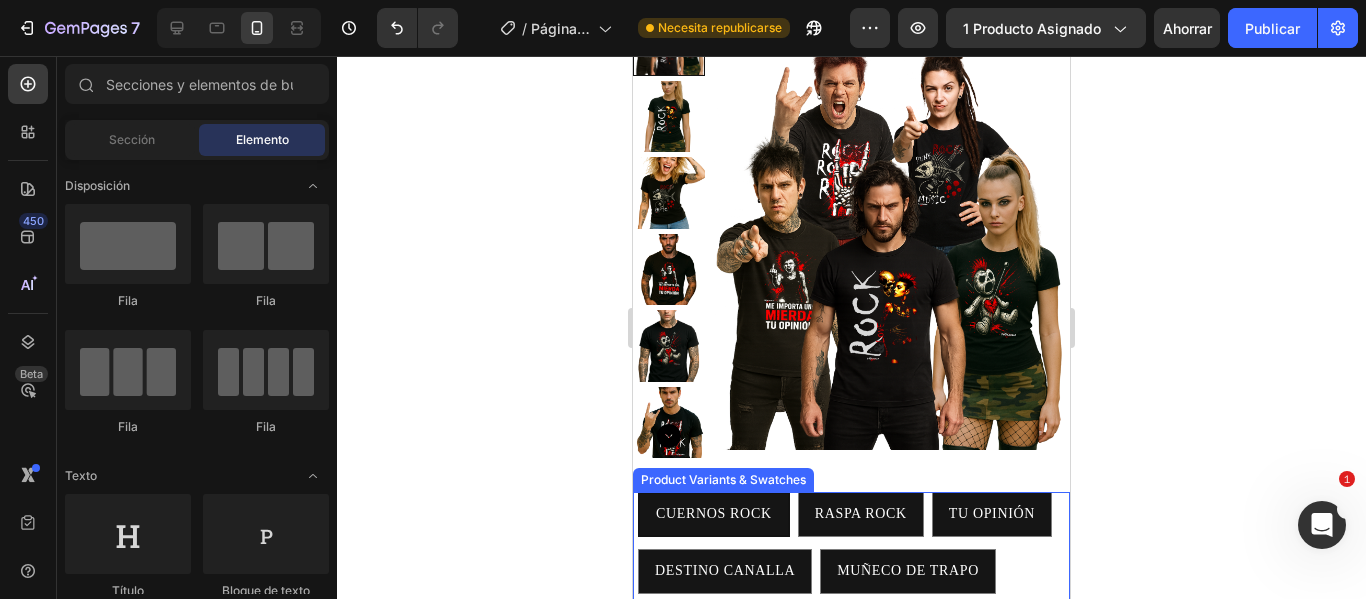 scroll, scrollTop: 206, scrollLeft: 0, axis: vertical 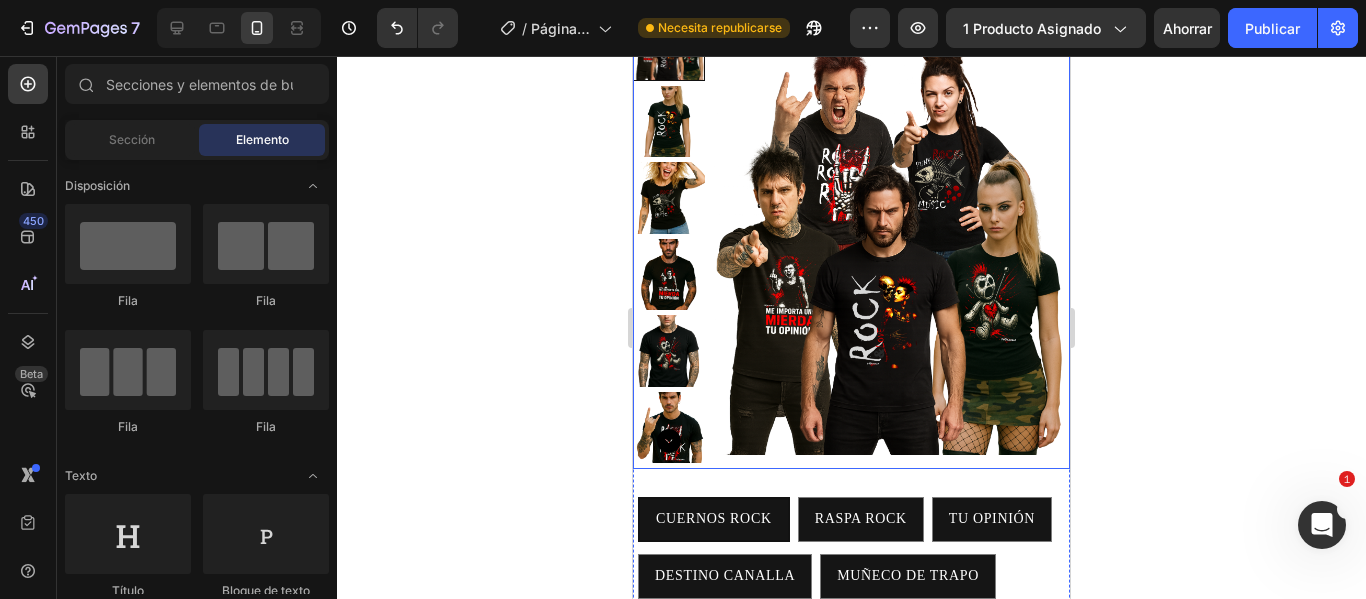 click at bounding box center [892, 247] 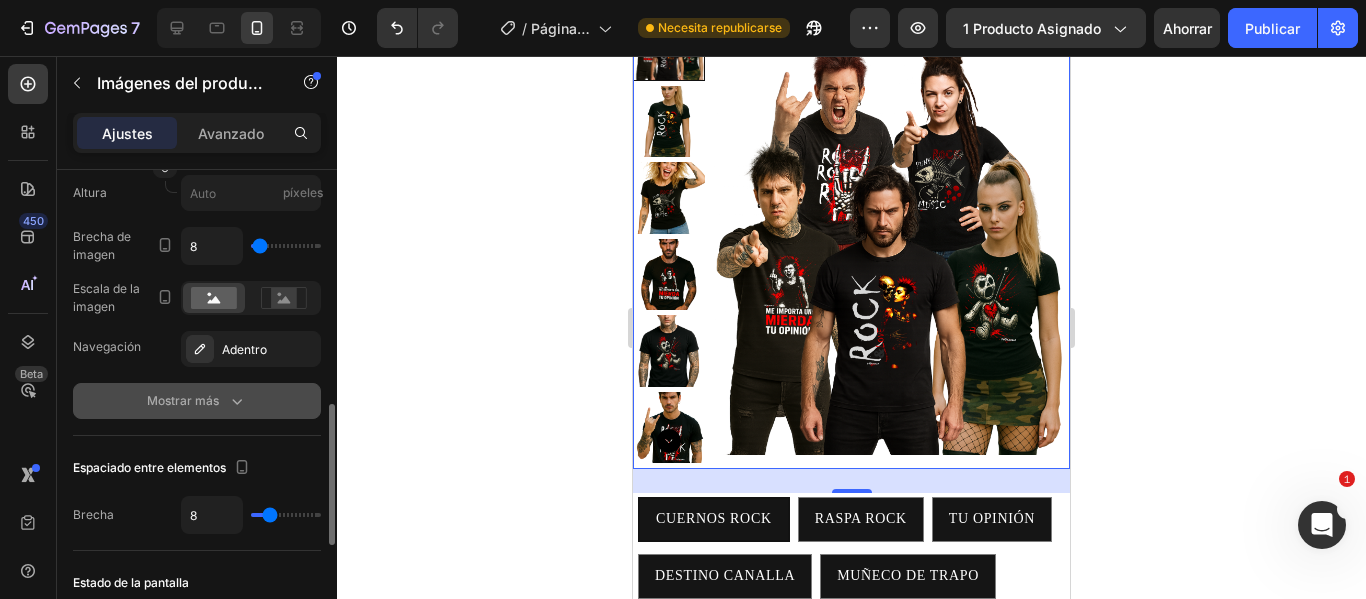 scroll, scrollTop: 900, scrollLeft: 0, axis: vertical 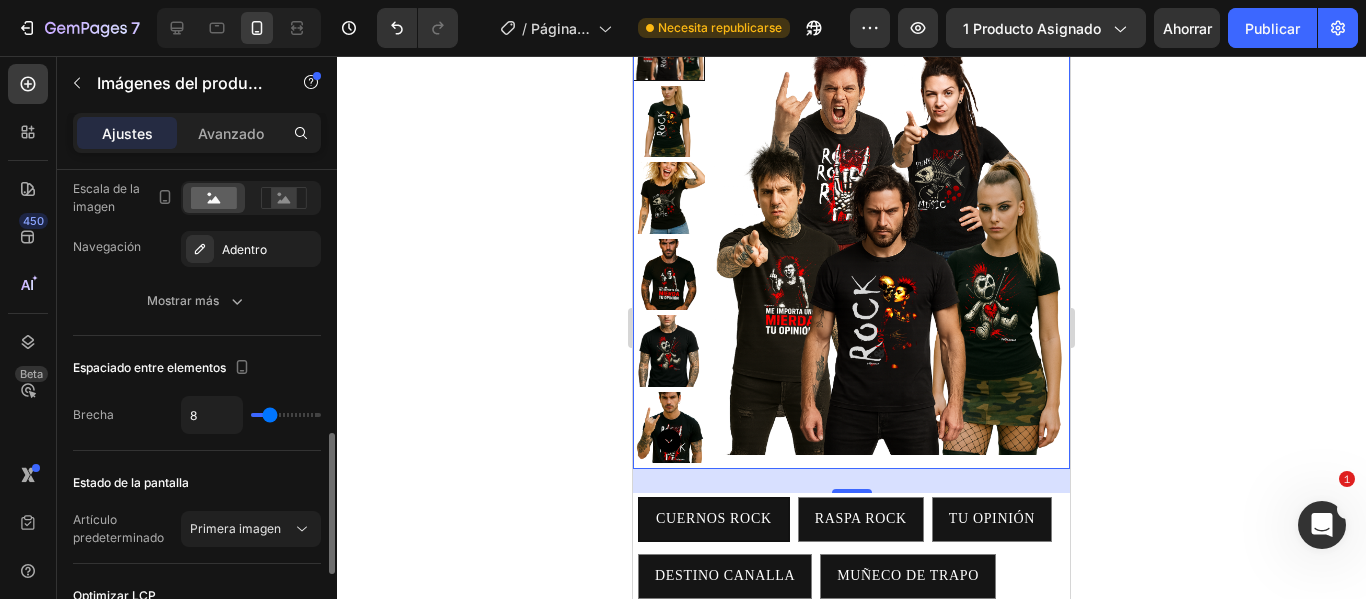 type on "2" 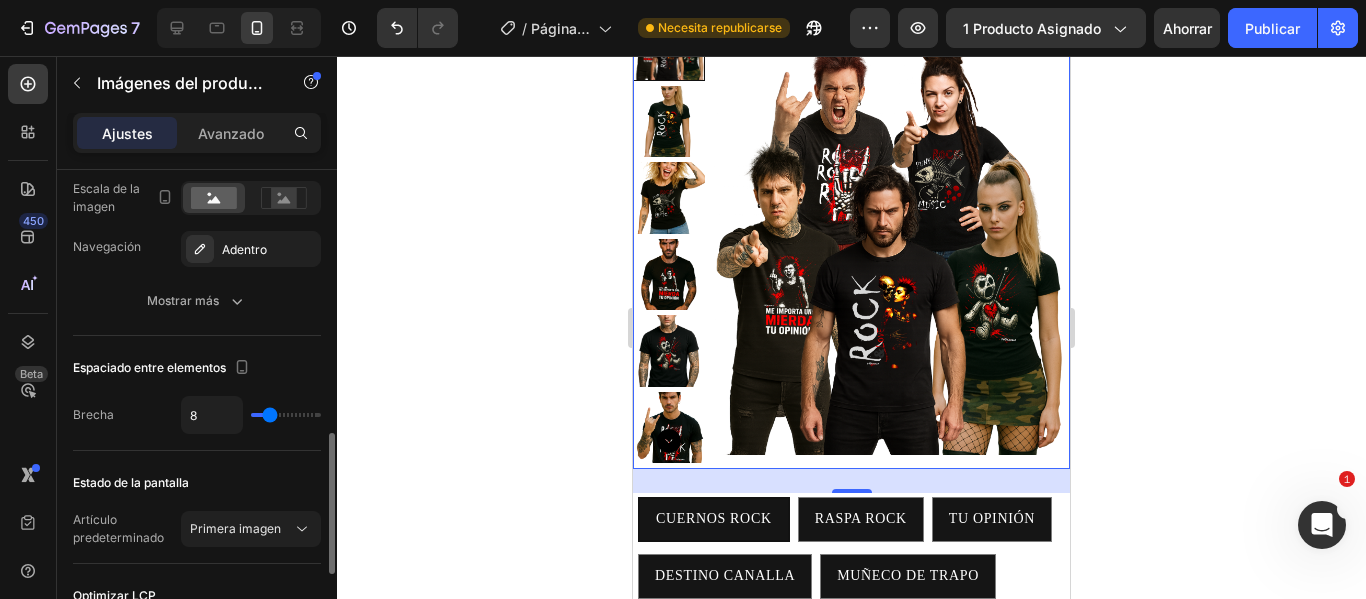 type on "2" 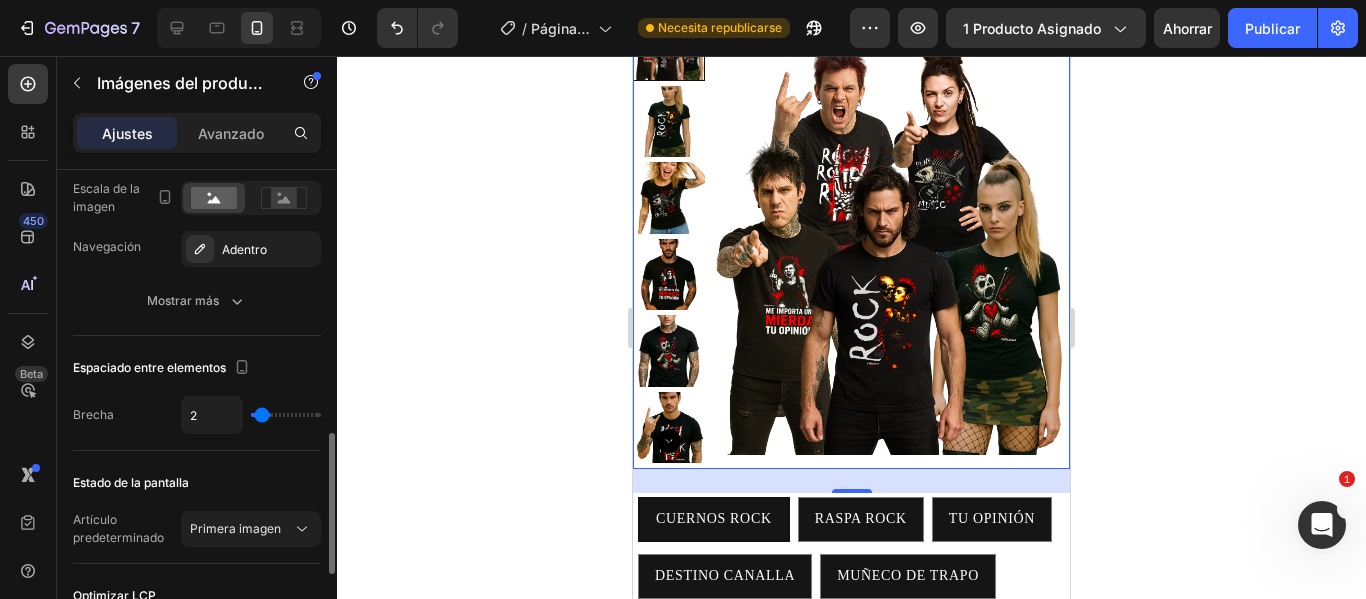 type on "0" 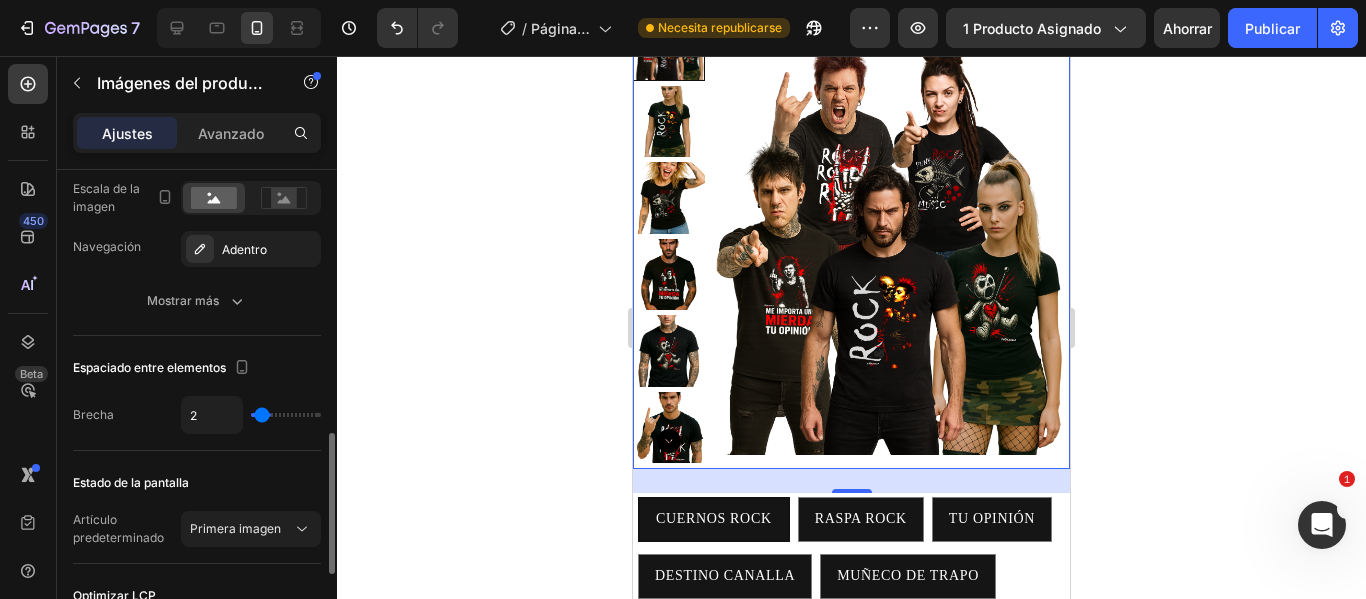 type on "0" 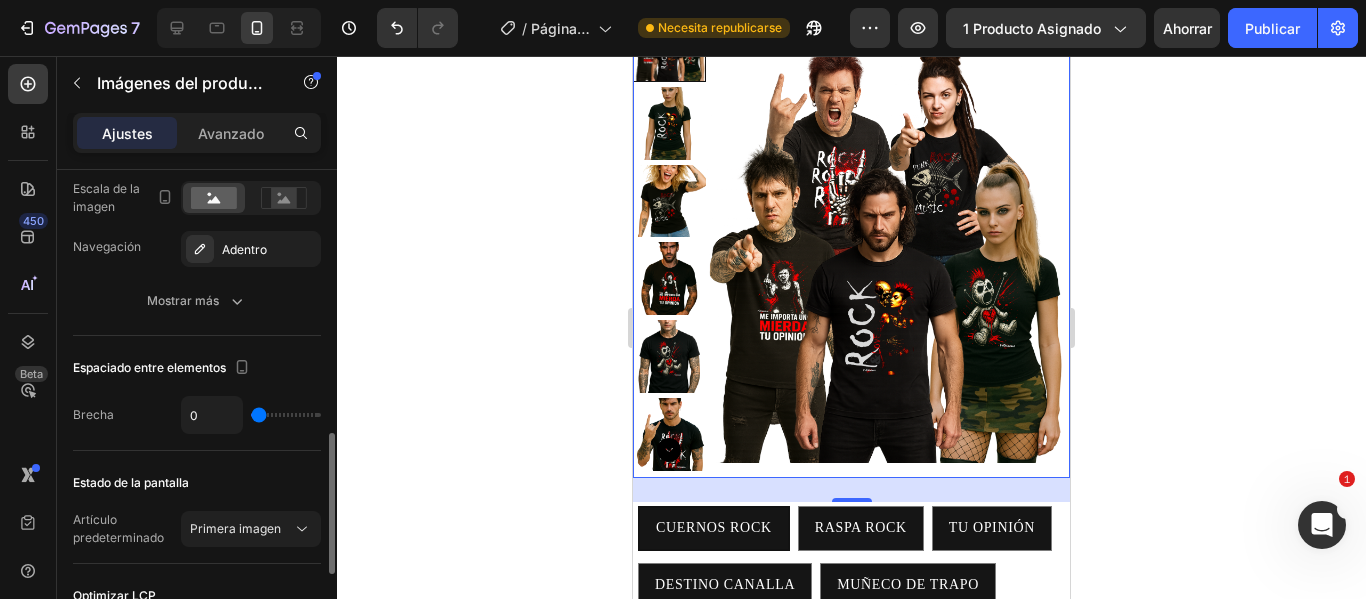 type on "6" 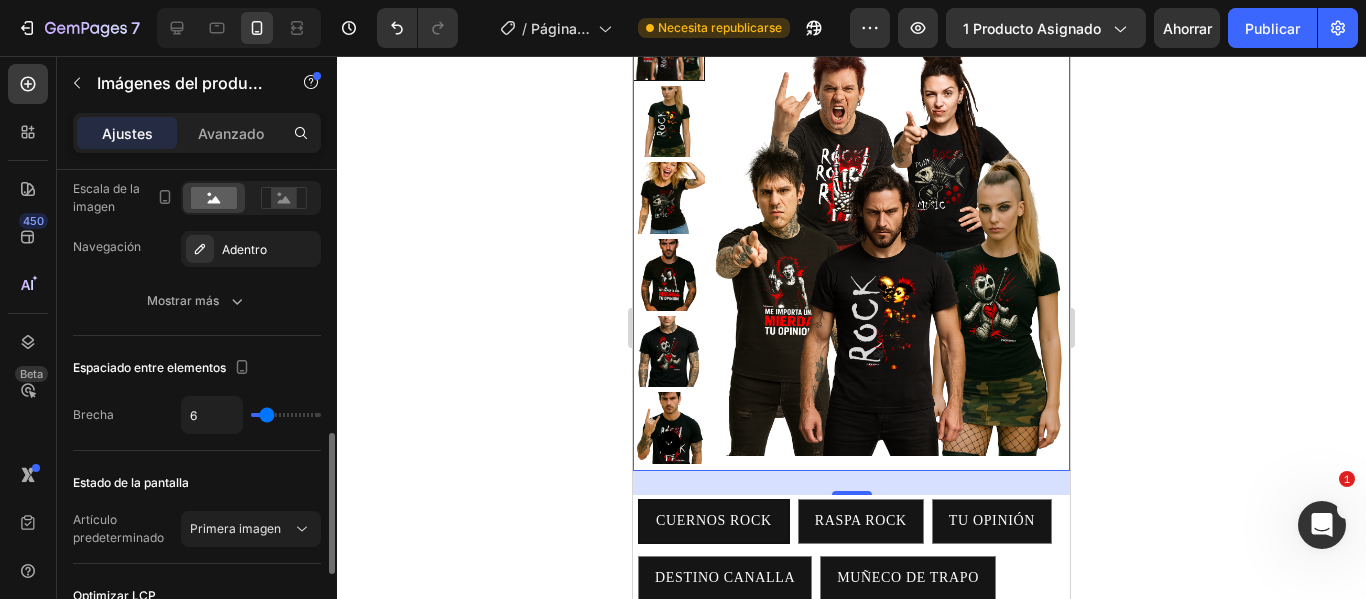 type on "7" 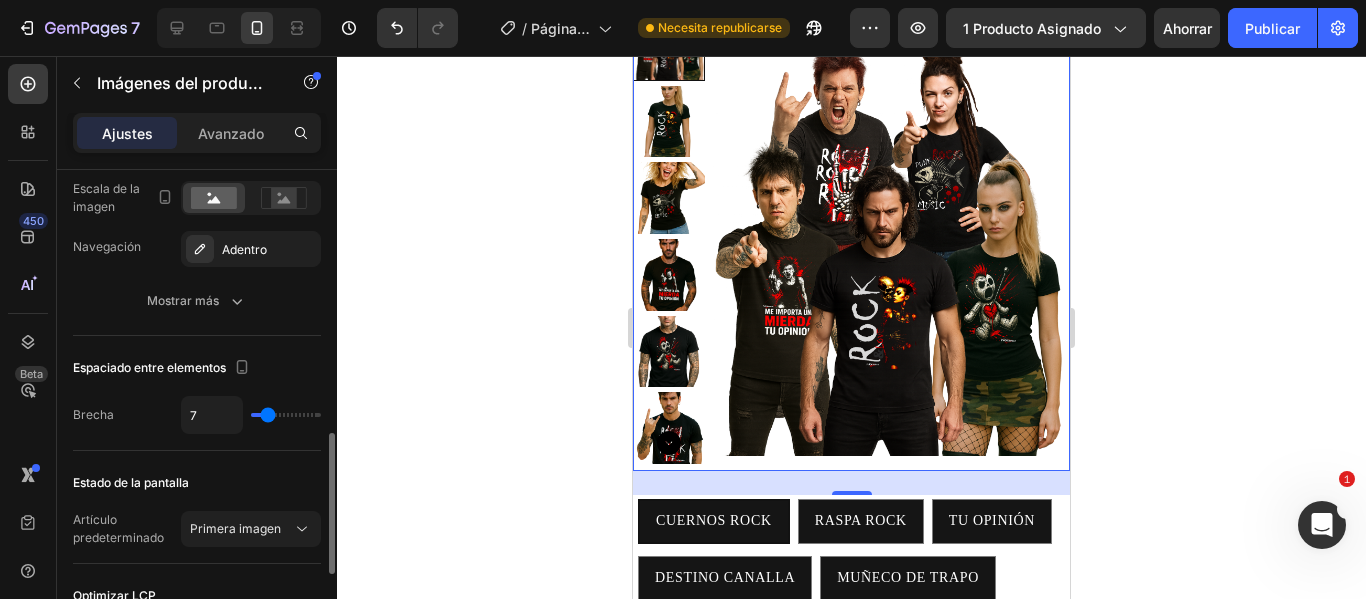 type on "10" 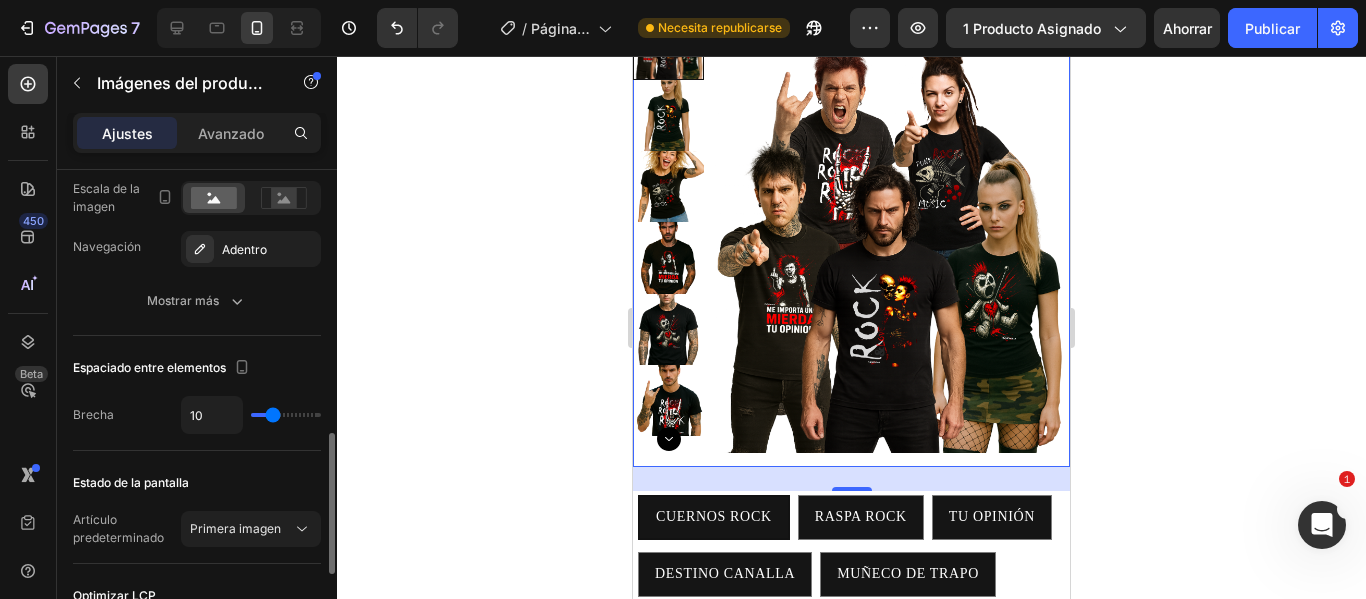 type on "8" 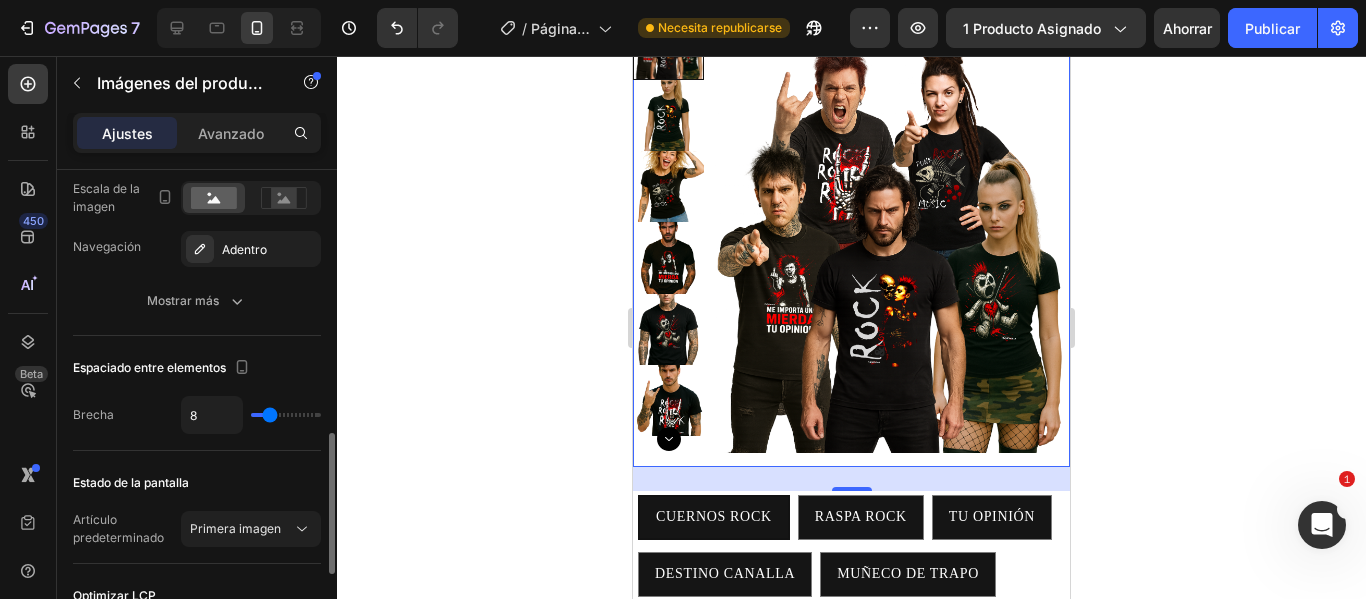 type on "0" 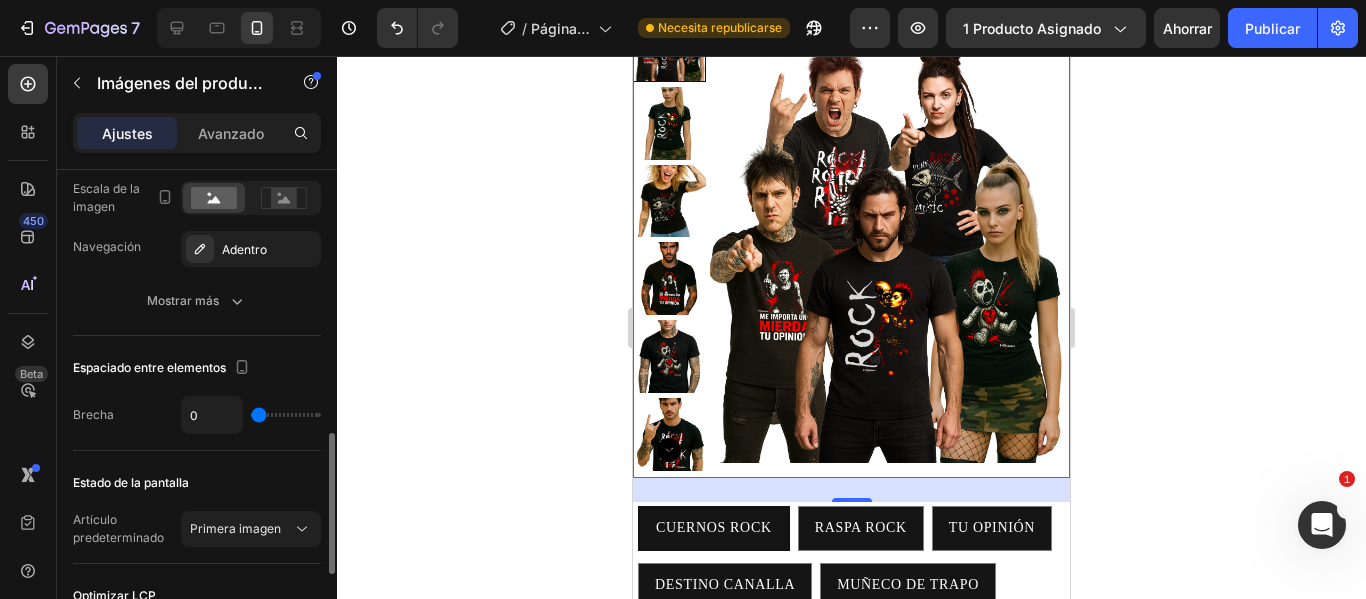 drag, startPoint x: 263, startPoint y: 418, endPoint x: 222, endPoint y: 413, distance: 41.303753 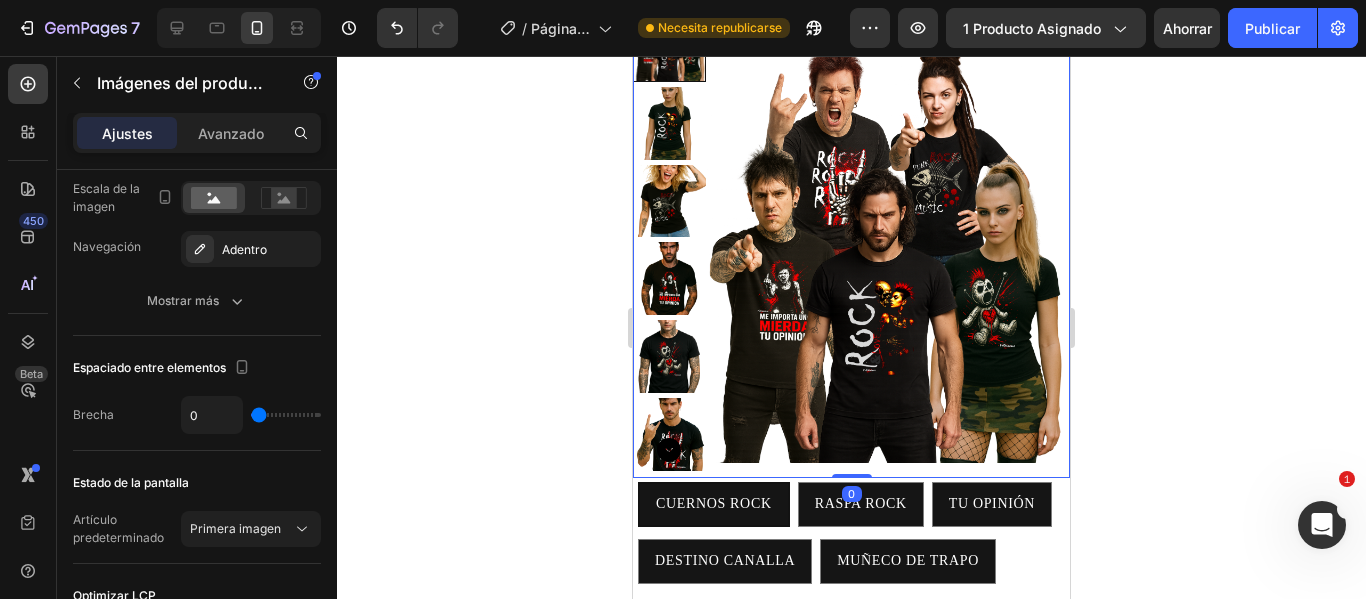 drag, startPoint x: 848, startPoint y: 499, endPoint x: 840, endPoint y: 448, distance: 51.62364 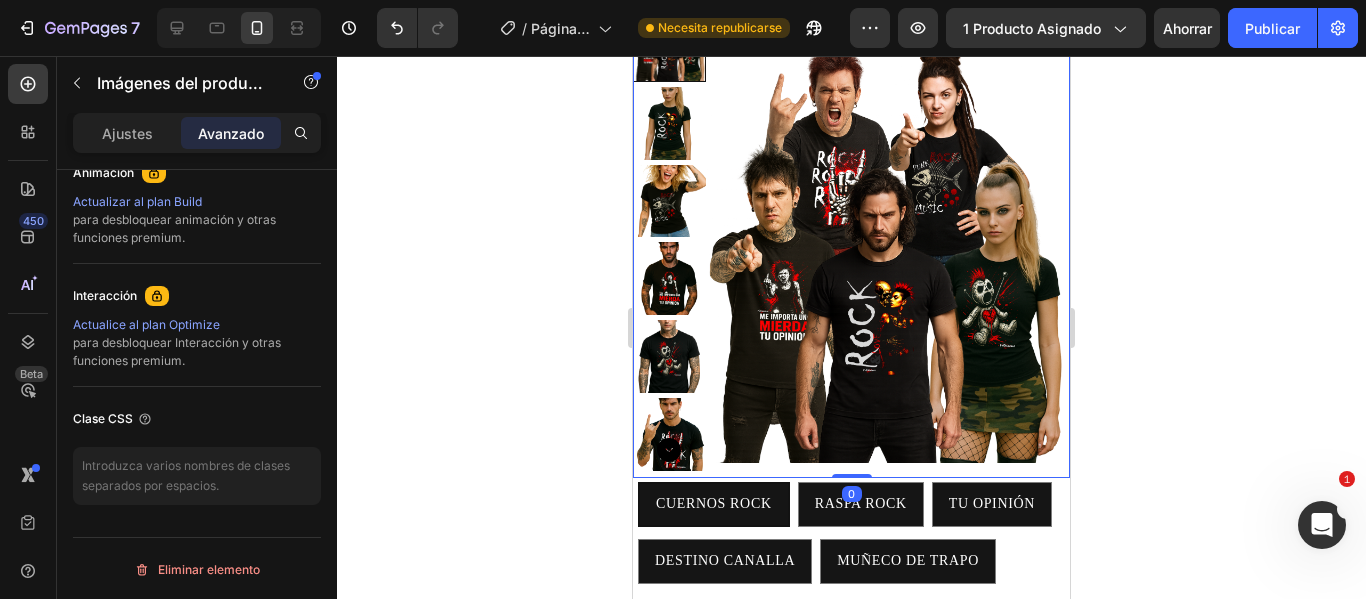 click 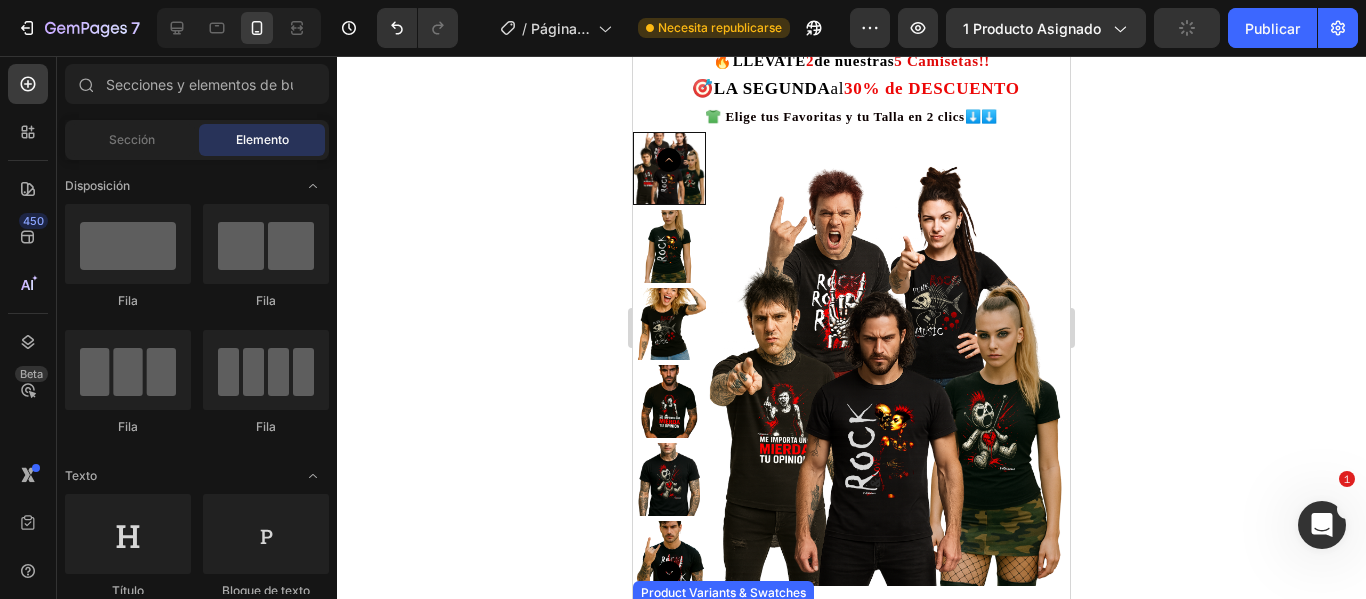 scroll, scrollTop: 0, scrollLeft: 0, axis: both 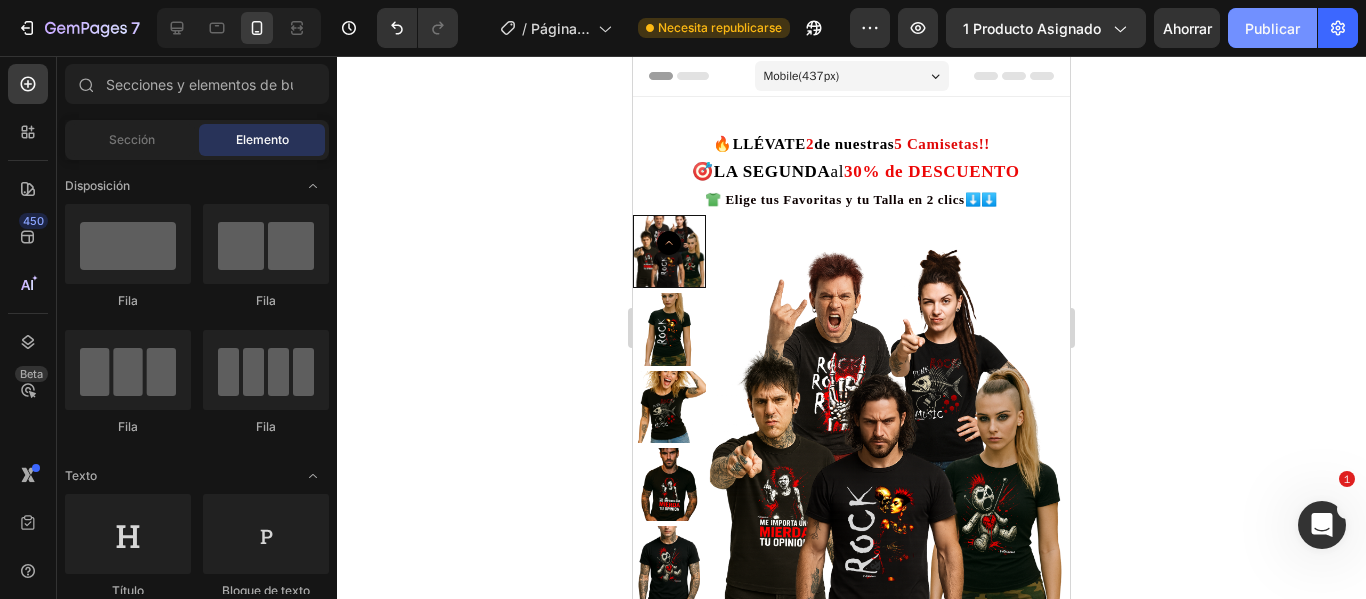 click on "Publicar" at bounding box center (1272, 28) 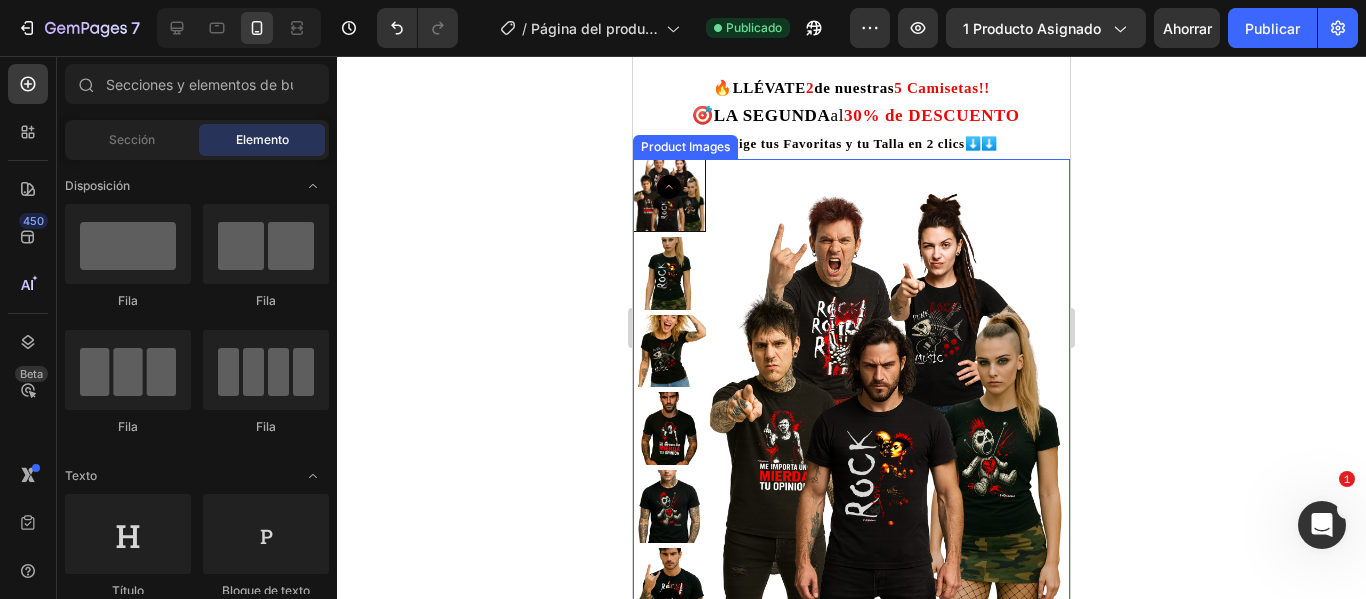 scroll, scrollTop: 0, scrollLeft: 0, axis: both 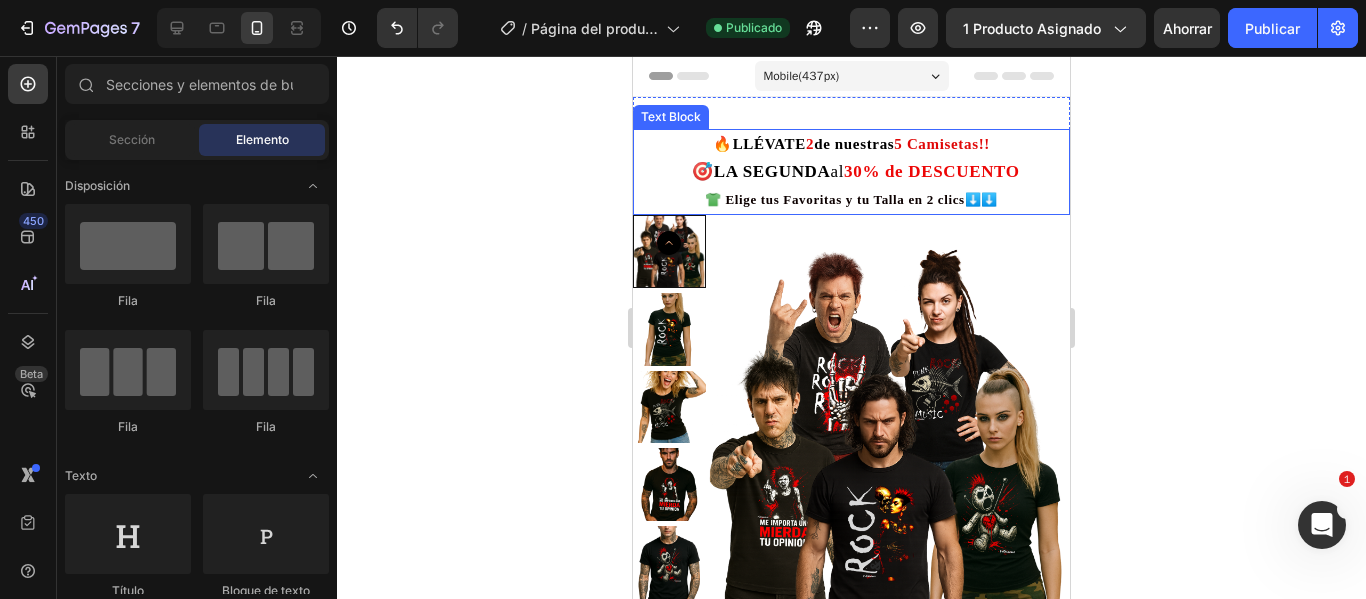 click on "LA SEGUNDA" at bounding box center [772, 171] 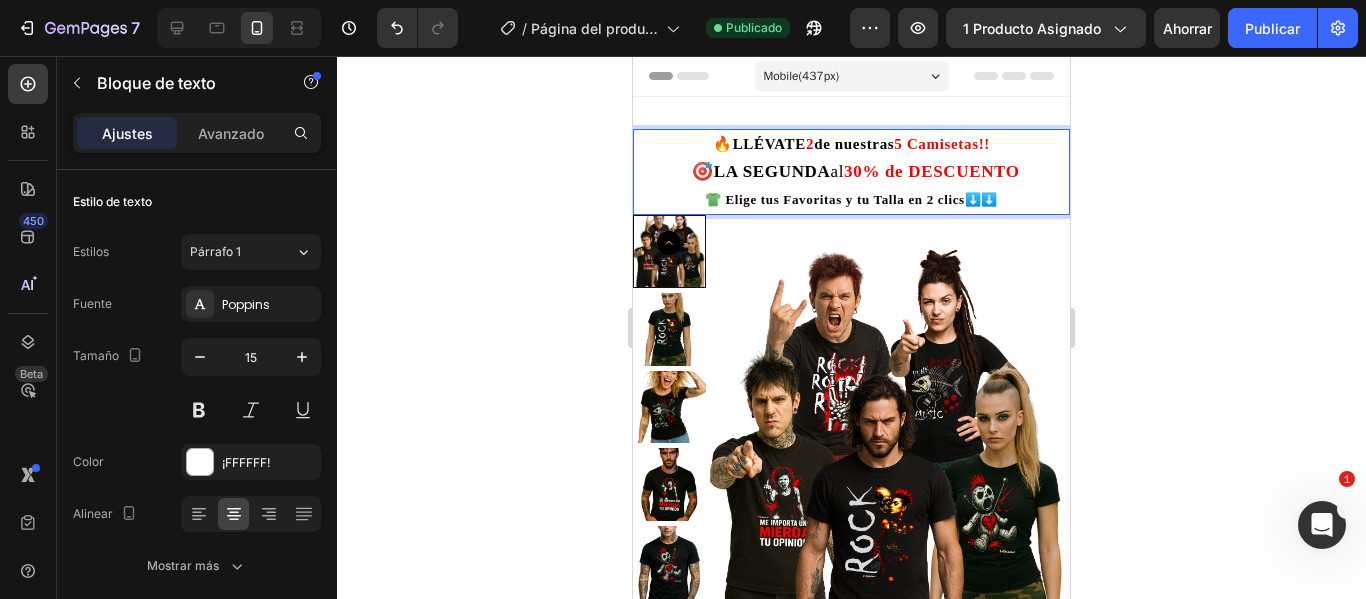 click on "30% de DESCUENTO" at bounding box center (932, 171) 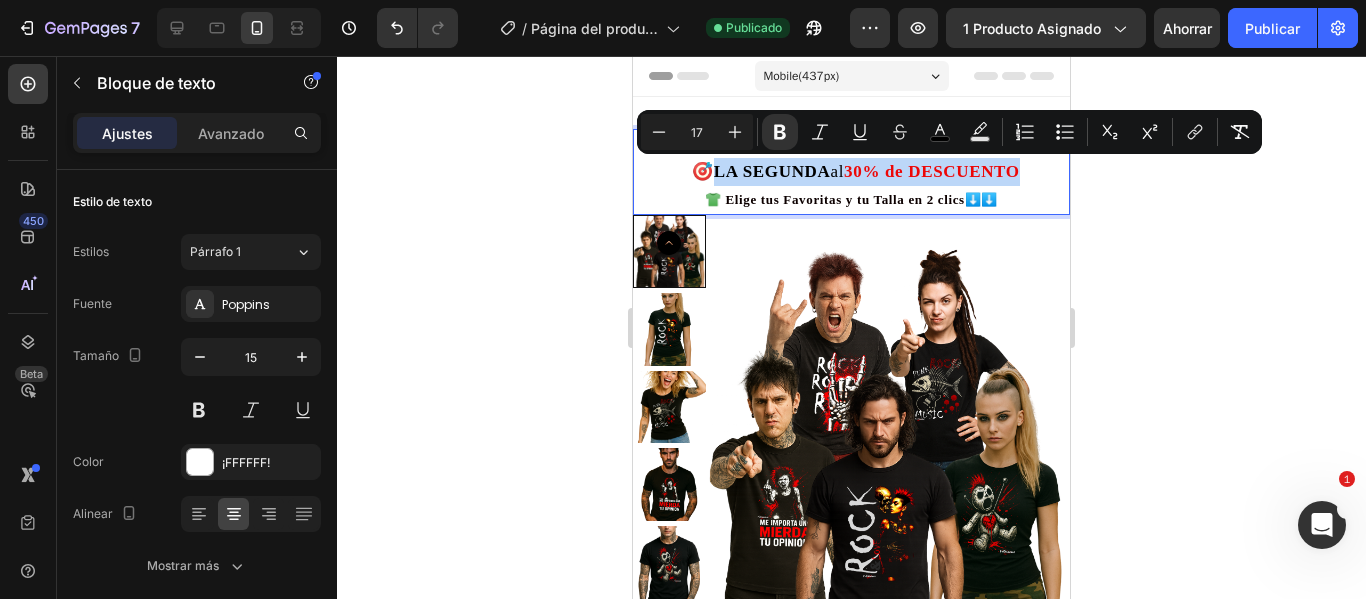 drag, startPoint x: 993, startPoint y: 166, endPoint x: 703, endPoint y: 172, distance: 290.06207 